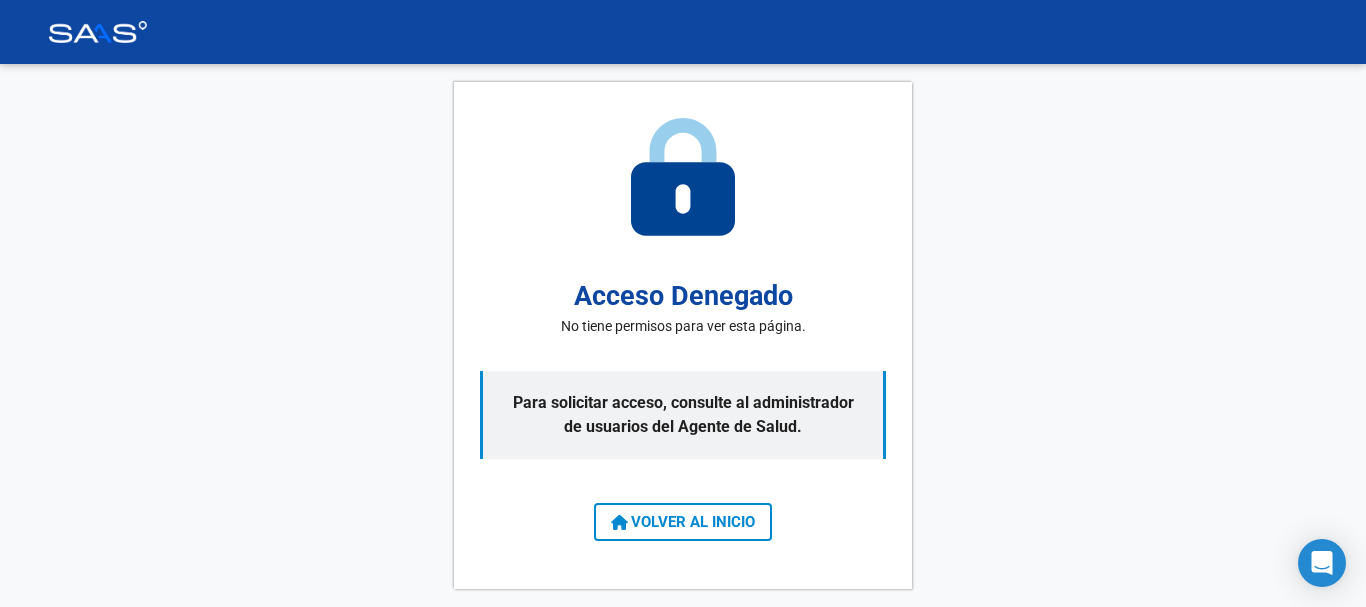 scroll, scrollTop: 0, scrollLeft: 0, axis: both 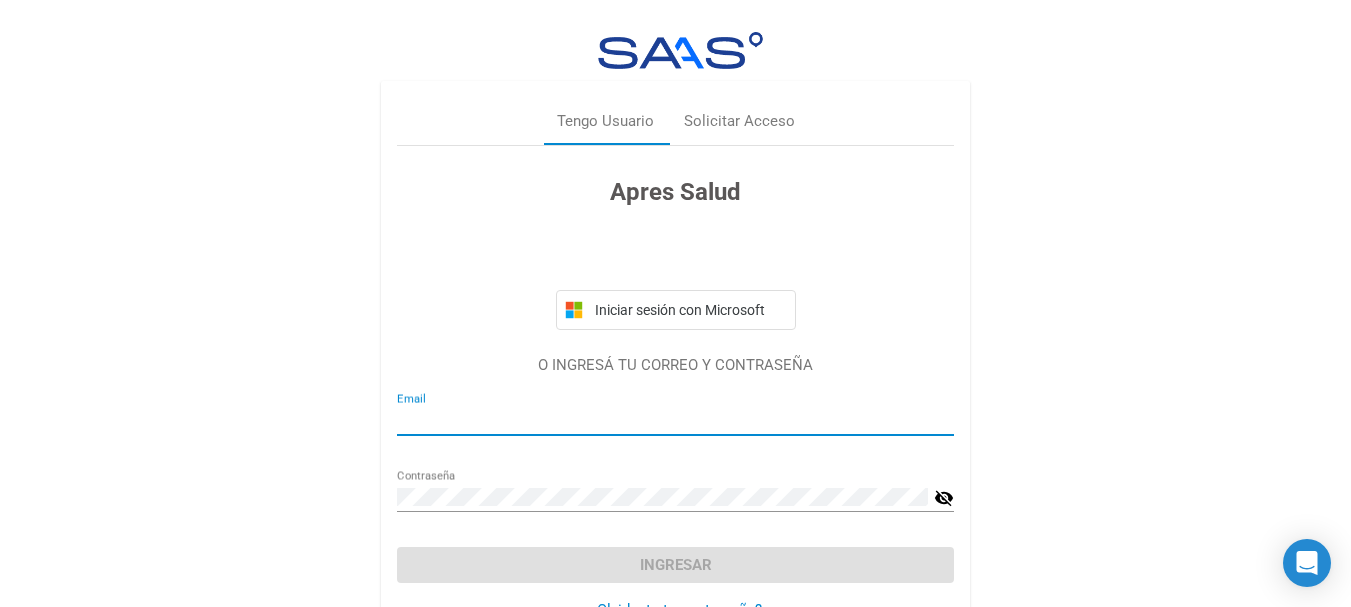 click on "Email" at bounding box center (675, 420) 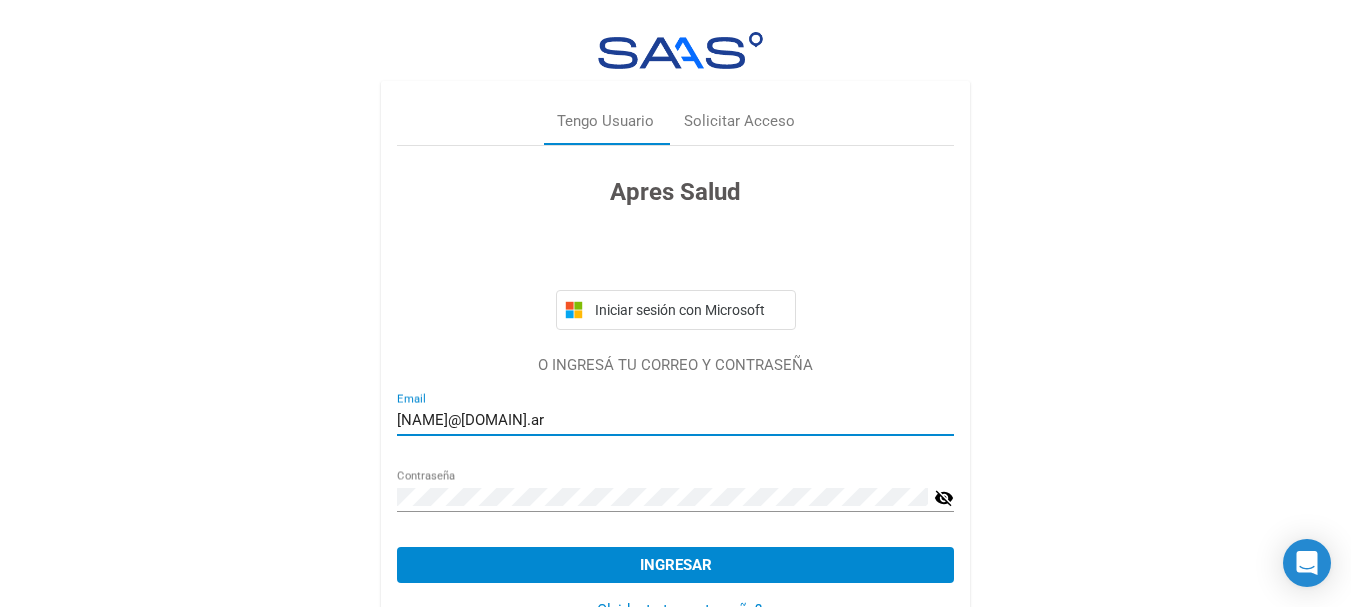 type on "[NAME]@[DOMAIN].ar" 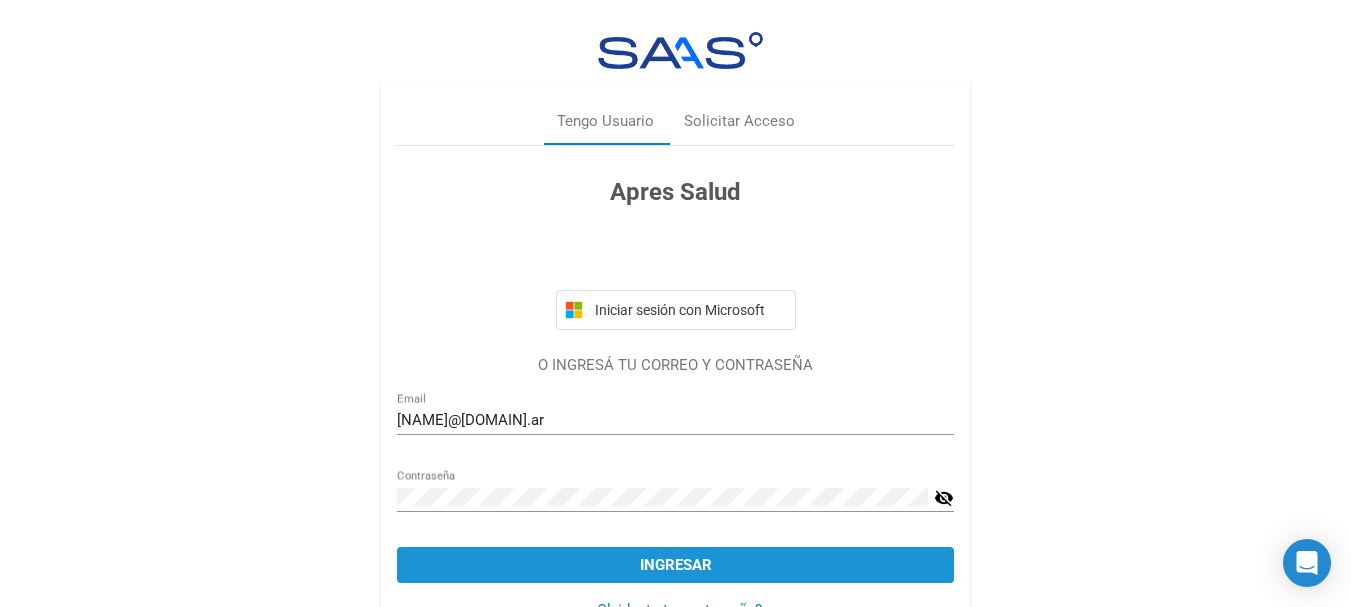 click on "Ingresar" at bounding box center (676, 565) 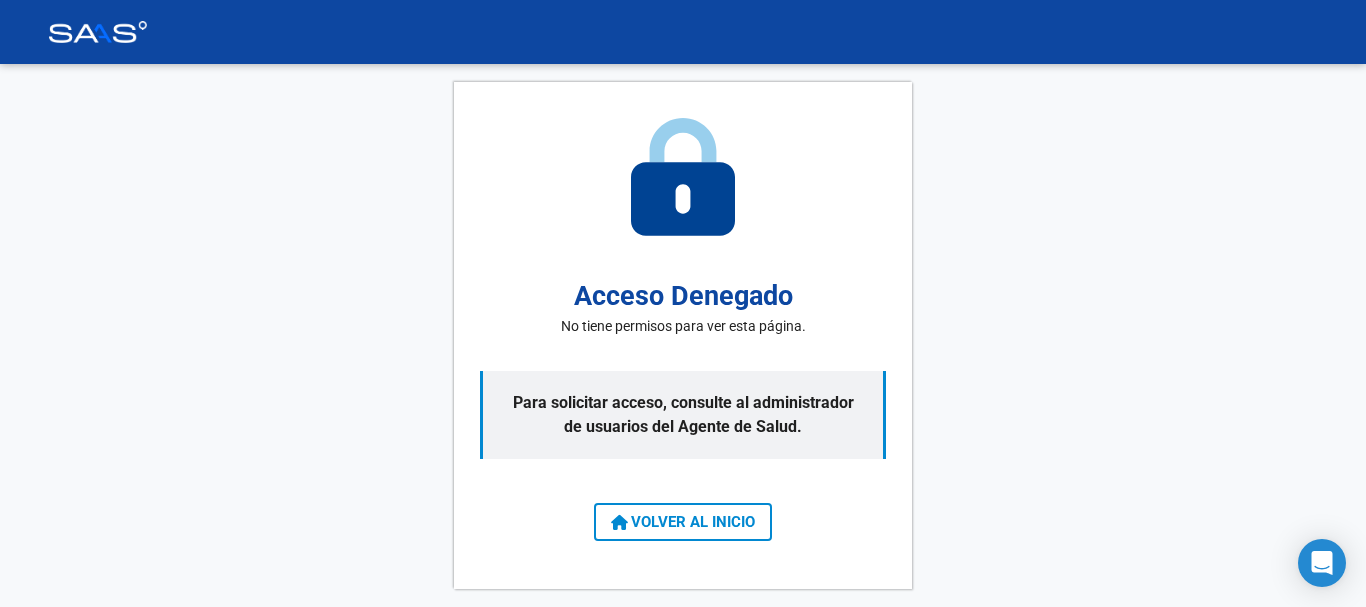 click on "VOLVER AL INICIO" 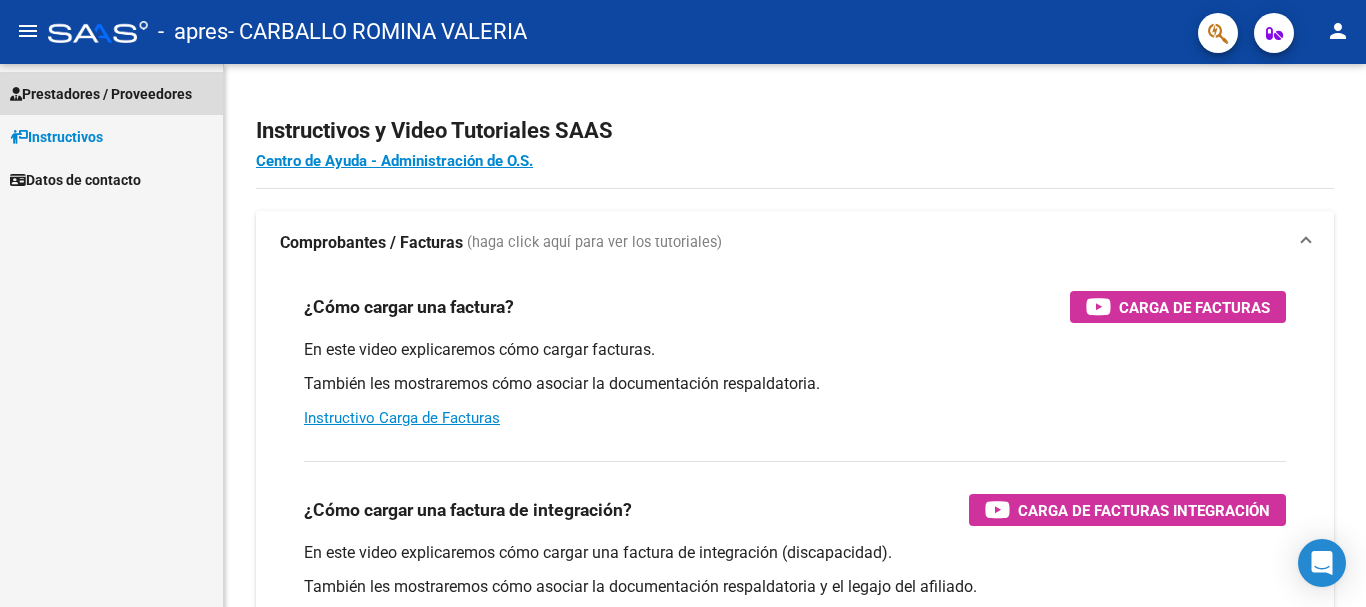 click on "Prestadores / Proveedores" at bounding box center (101, 94) 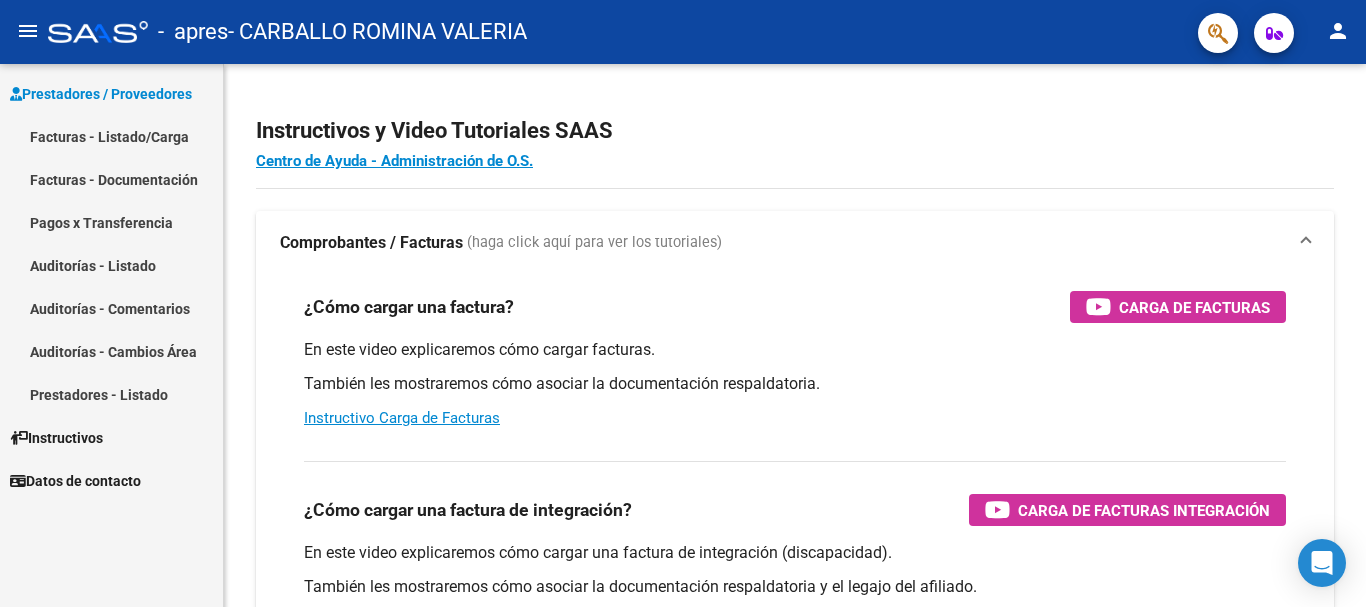click on "Facturas - Listado/Carga" at bounding box center (111, 136) 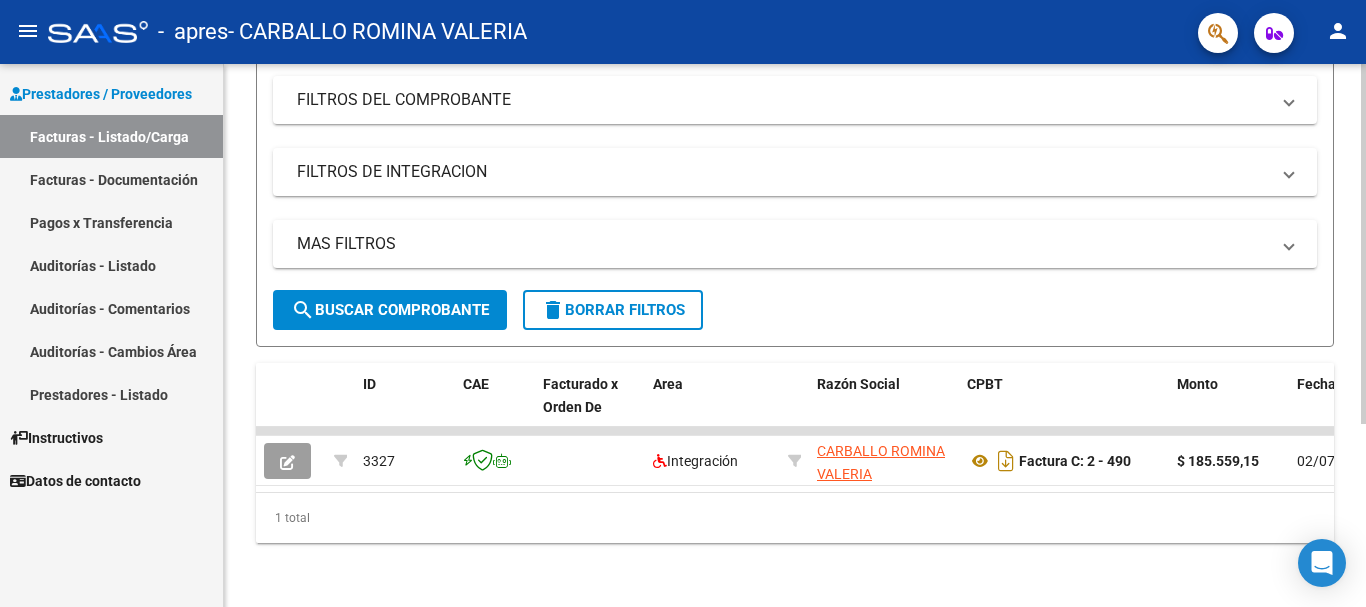 scroll, scrollTop: 275, scrollLeft: 0, axis: vertical 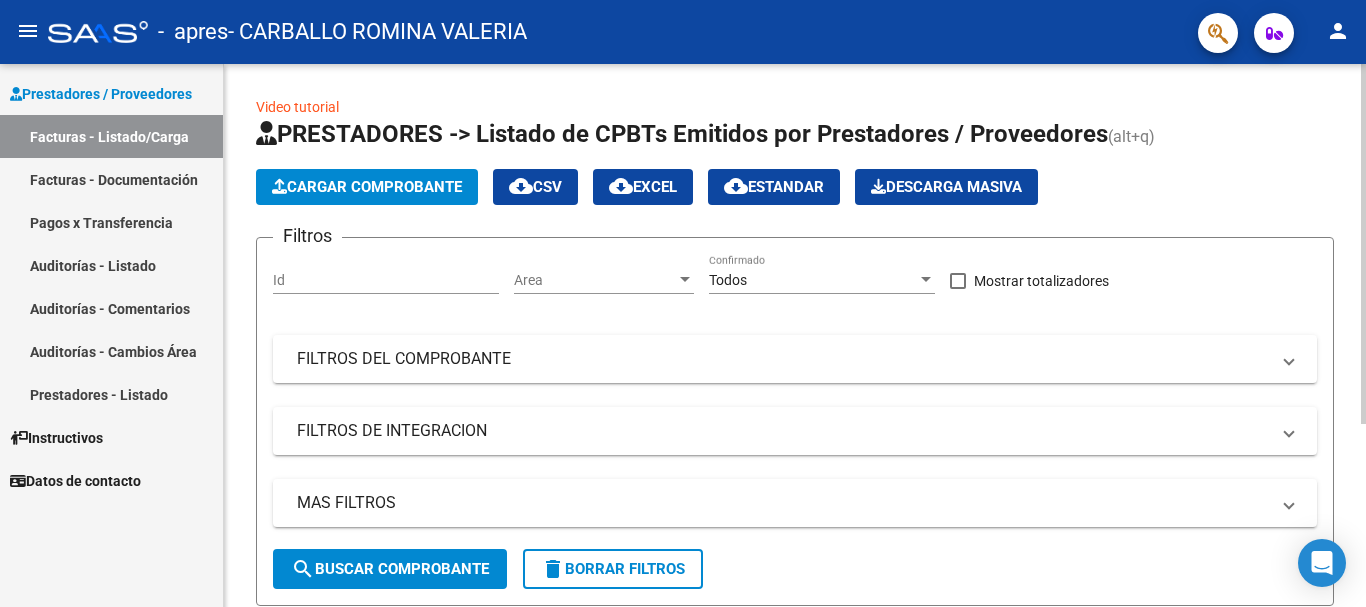 click on "Video tutorial   PRESTADORES -> Listado de CPBTs Emitidos por Prestadores / Proveedores (alt+q)   Cargar Comprobante
cloud_download  CSV  cloud_download  EXCEL  cloud_download  Estandar   Descarga Masiva
Filtros Id Area Area Todos Confirmado   Mostrar totalizadores   FILTROS DEL COMPROBANTE  Comprobante Tipo Comprobante Tipo Start date – End date Fec. Comprobante Desde / Hasta Días Emisión Desde(cant. días) Días Emisión Hasta(cant. días) CUIT / Razón Social Pto. Venta Nro. Comprobante Código SSS CAE Válido CAE Válido Todos Cargado Módulo Hosp. Todos Tiene facturacion Apócrifa Hospital Refes  FILTROS DE INTEGRACION  Período De Prestación Campos del Archivo de Rendición Devuelto x SSS (dr_envio) Todos Rendido x SSS (dr_envio) Tipo de Registro Tipo de Registro Período Presentación Período Presentación Campos del Legajo Asociado (preaprobación) Afiliado Legajo (cuil/nombre) Todos Solo facturas preaprobadas  MAS FILTROS  Todos Con Doc. Respaldatoria Todos Con Trazabilidad Todos – –" 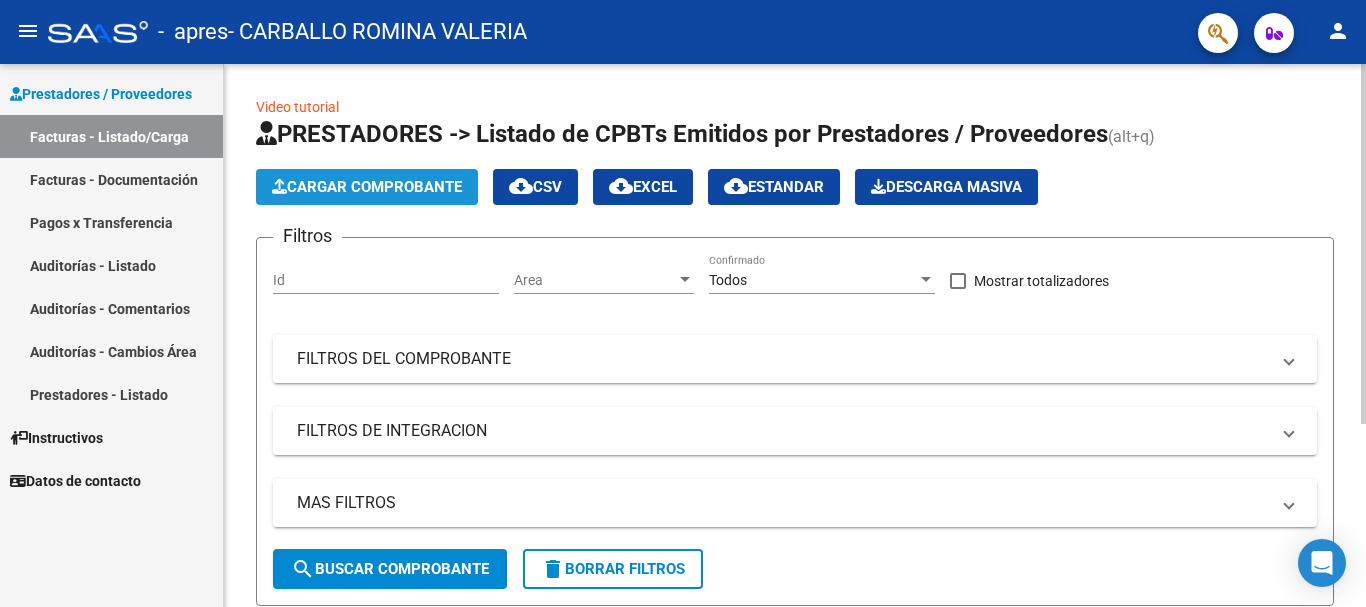 click on "Cargar Comprobante" 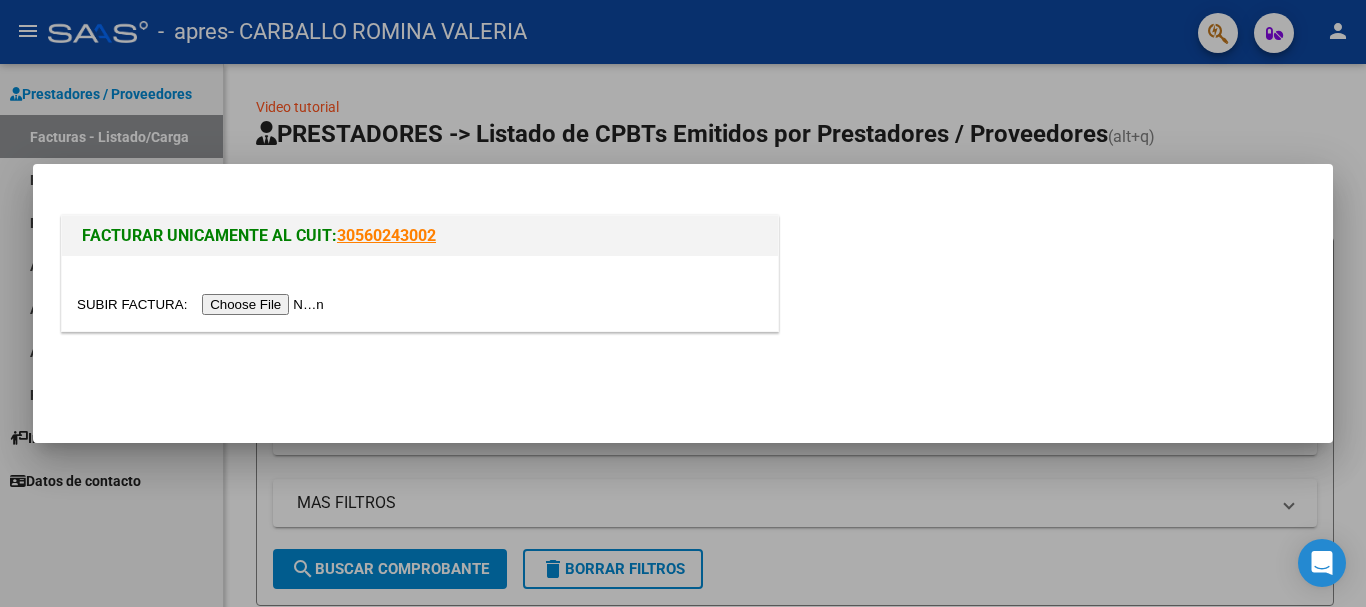 click at bounding box center [203, 304] 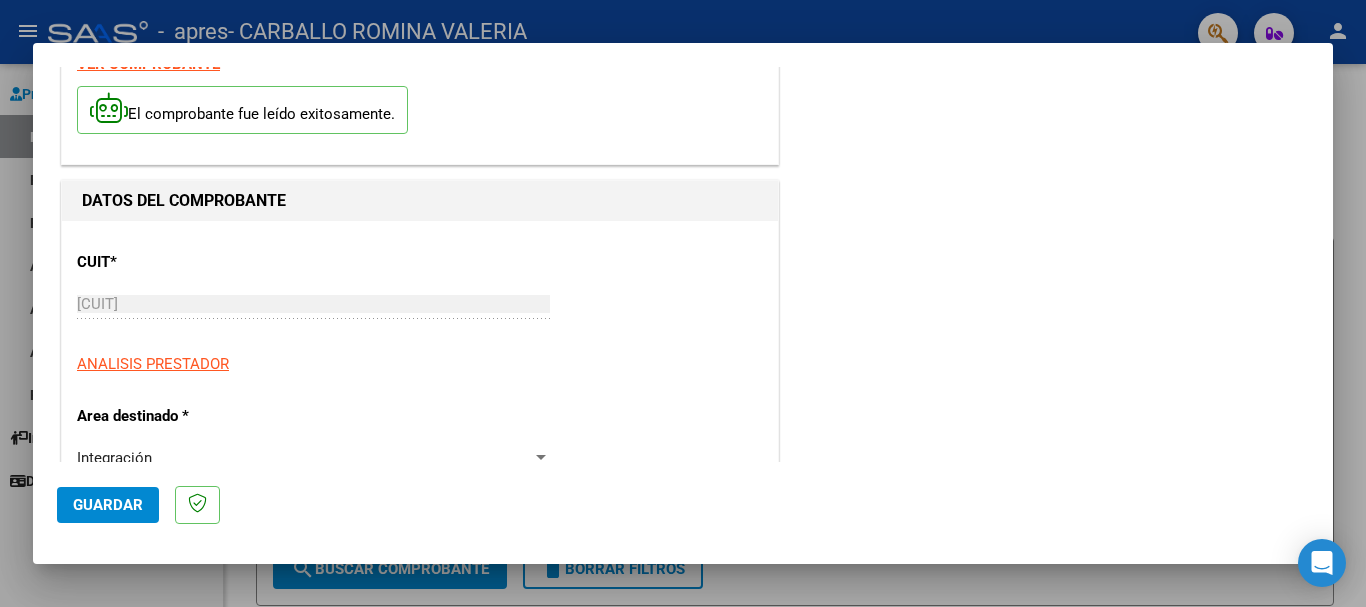 scroll, scrollTop: 115, scrollLeft: 0, axis: vertical 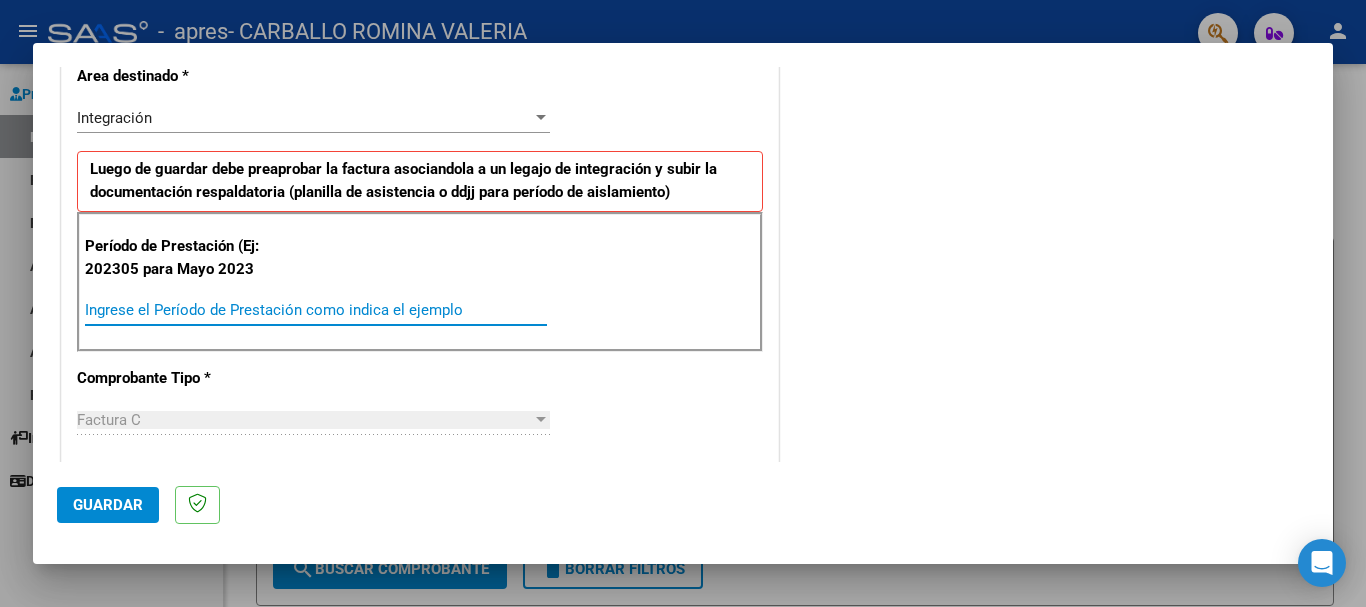 click on "Ingrese el Período de Prestación como indica el ejemplo" at bounding box center (316, 310) 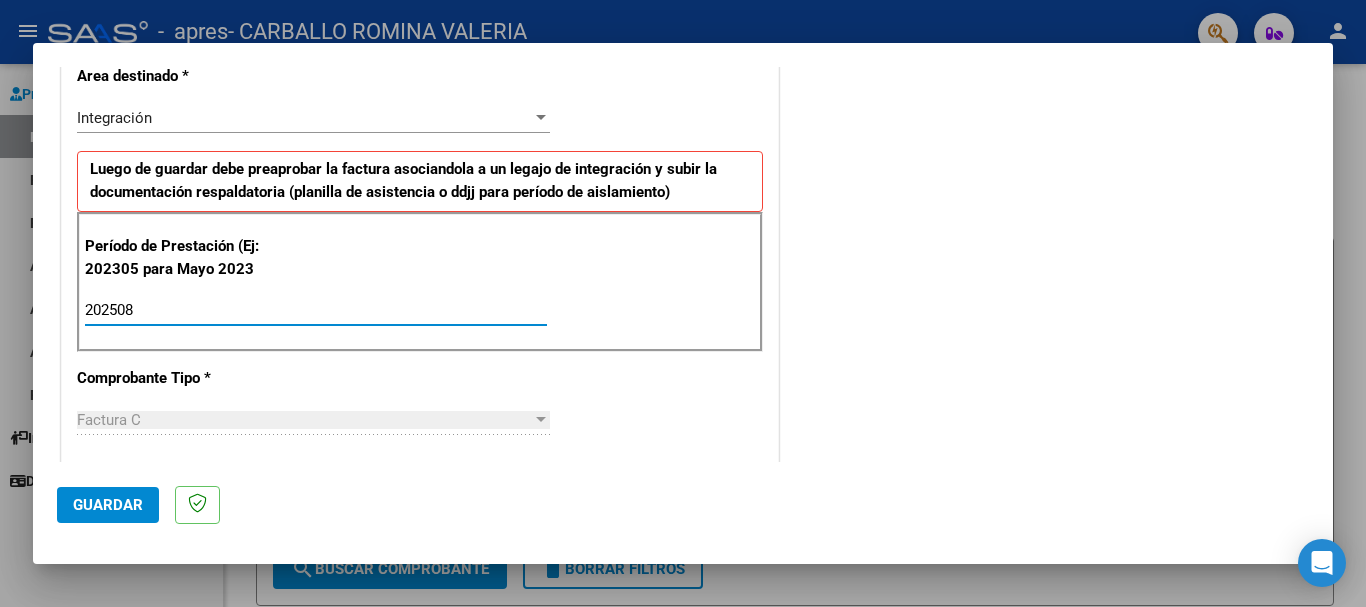 type on "202508" 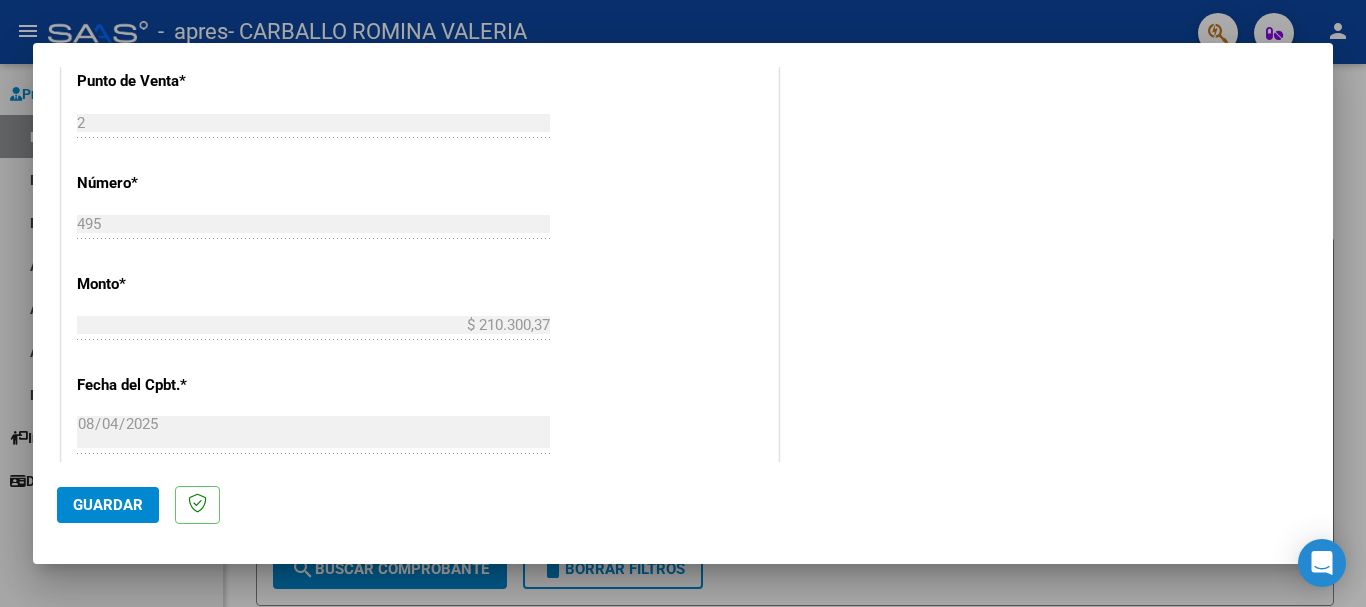 scroll, scrollTop: 843, scrollLeft: 0, axis: vertical 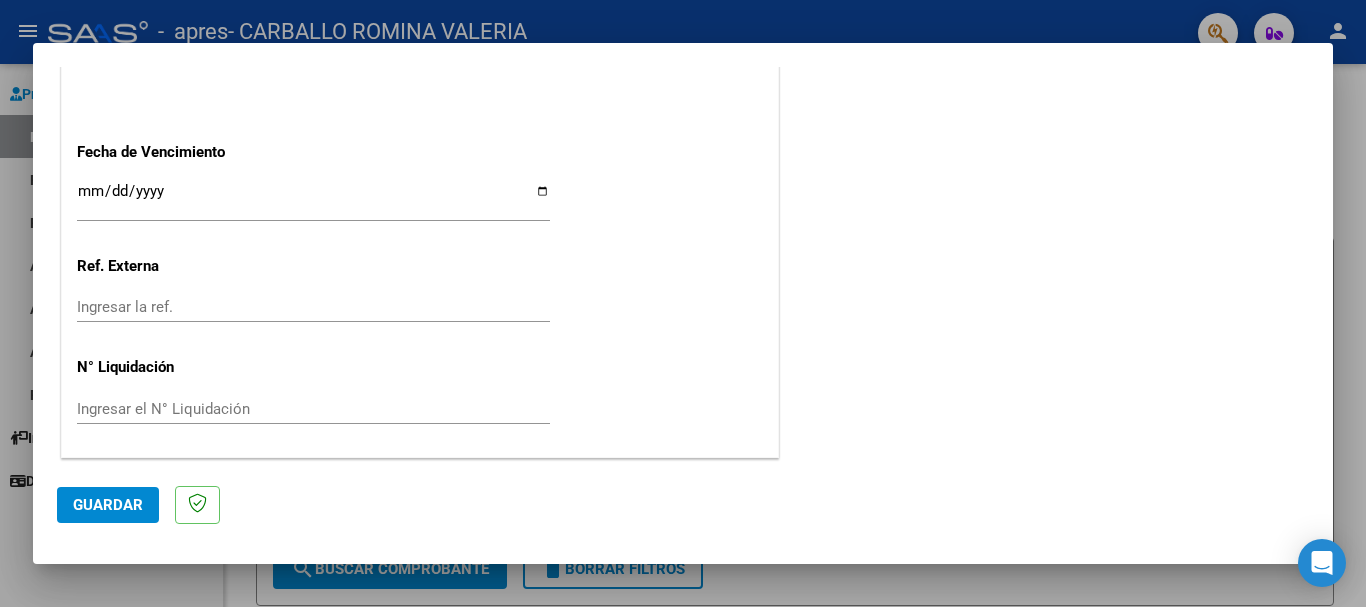 click on "Guardar" 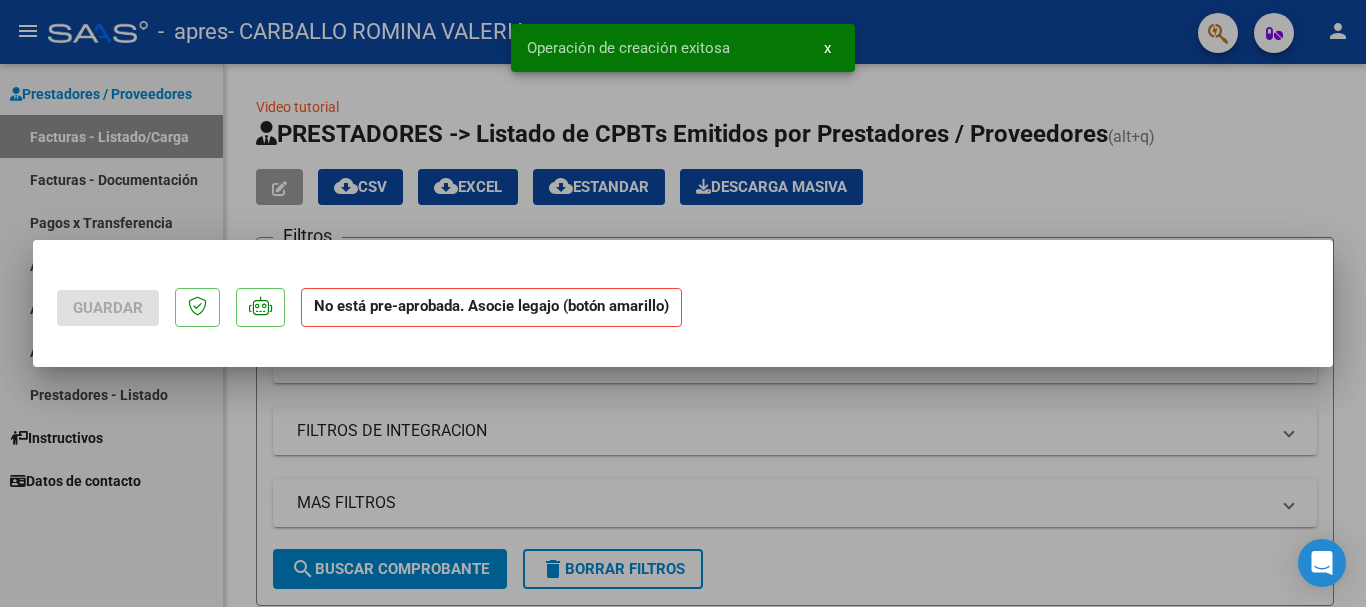 scroll, scrollTop: 0, scrollLeft: 0, axis: both 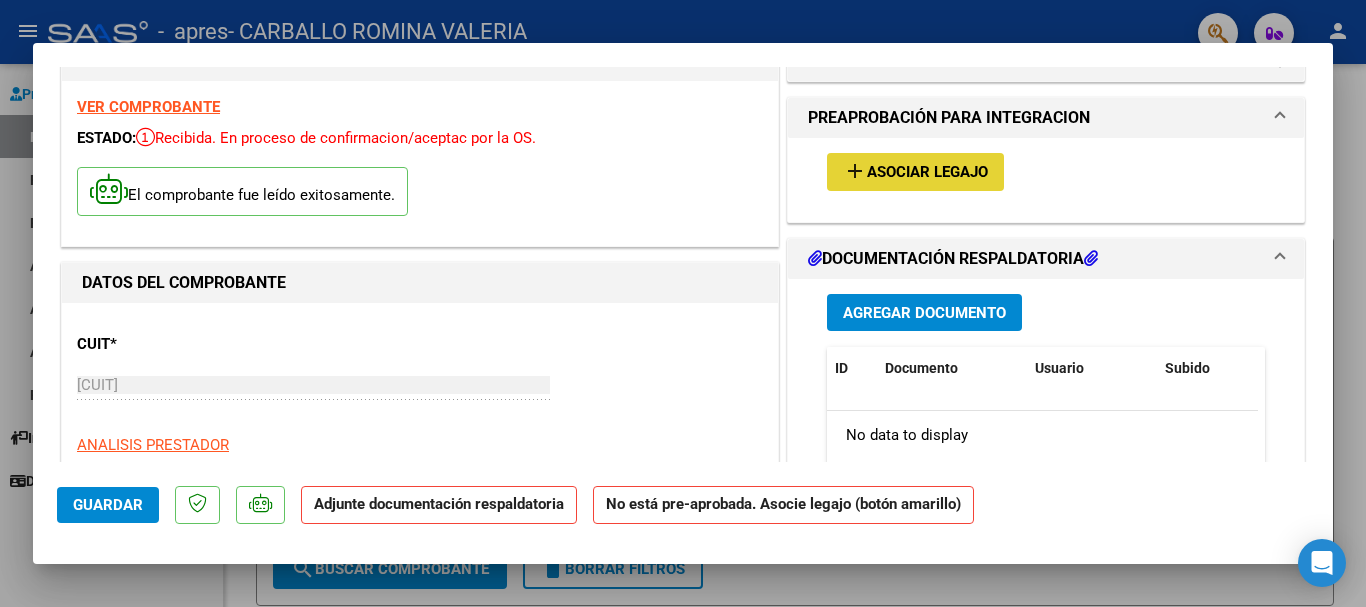 click on "Asociar Legajo" at bounding box center [927, 173] 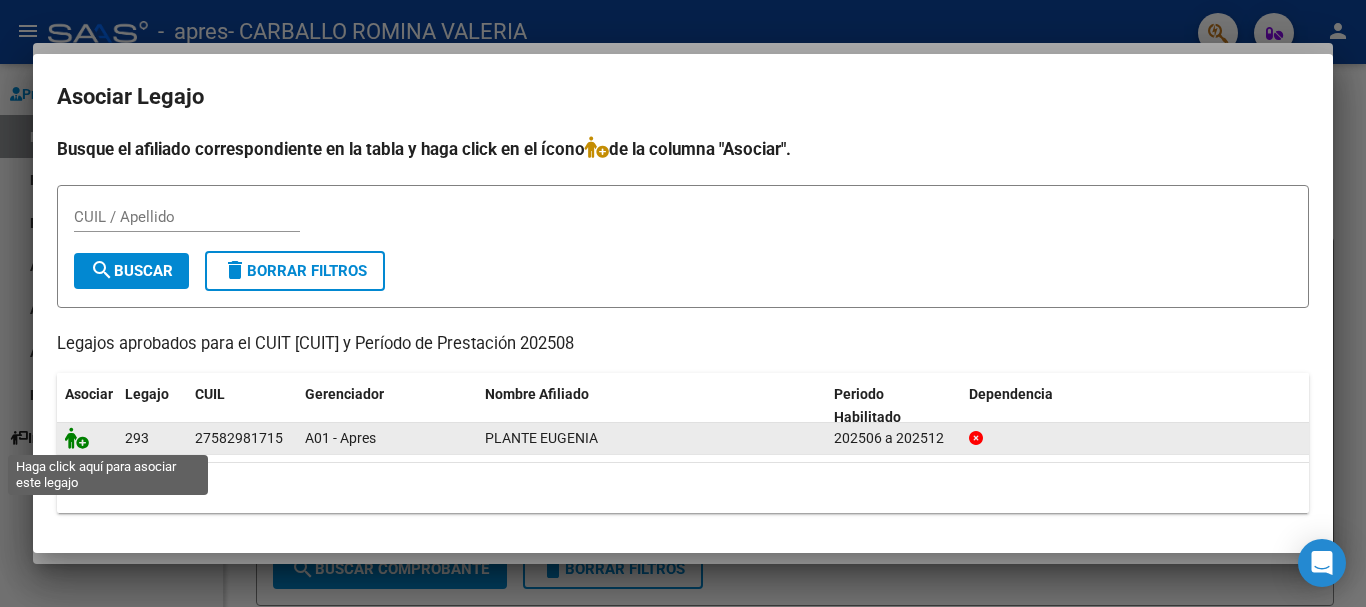 click 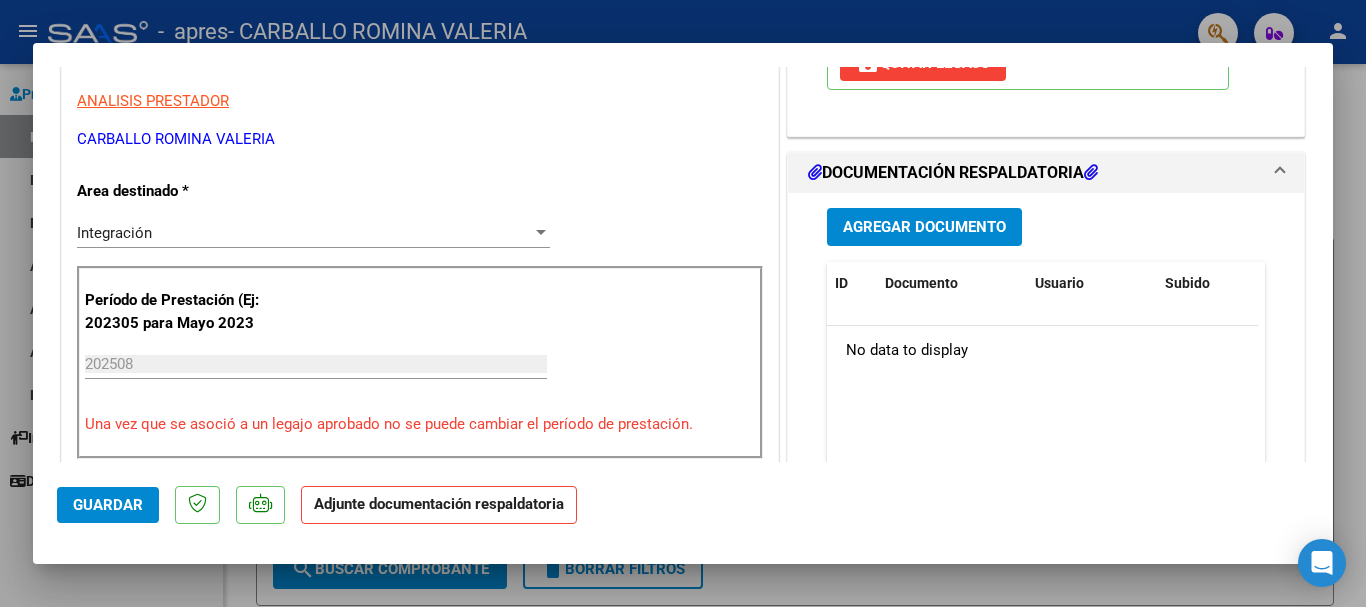 scroll, scrollTop: 392, scrollLeft: 0, axis: vertical 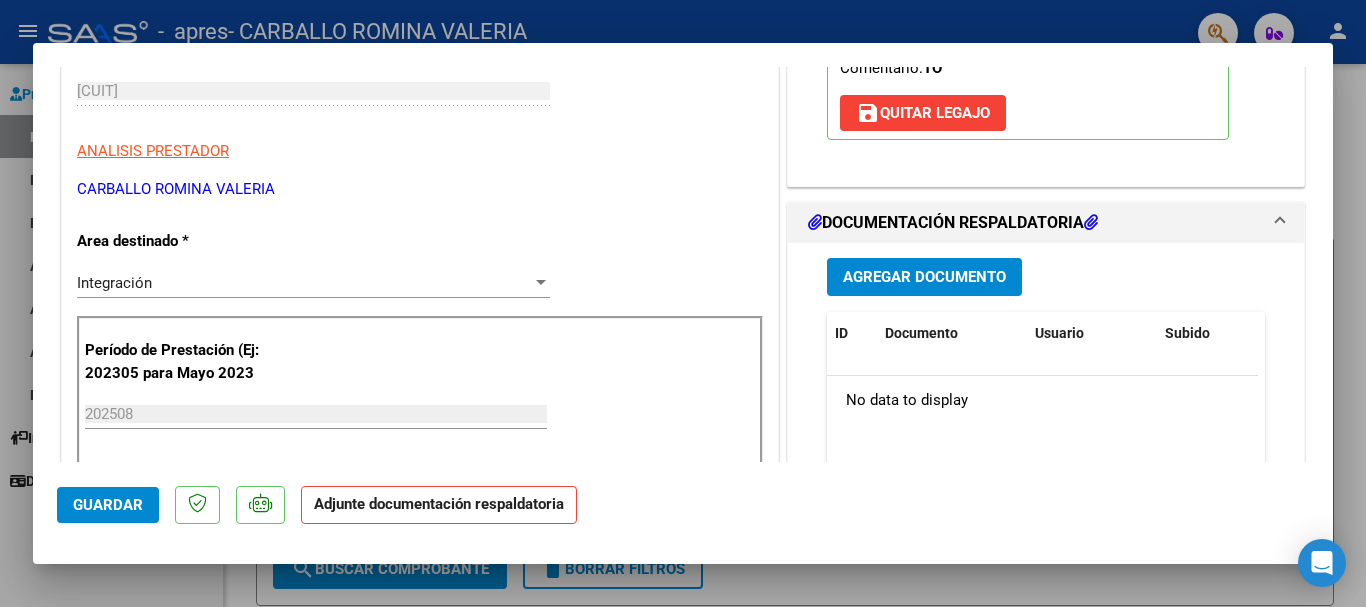 click on "202508" at bounding box center (316, 414) 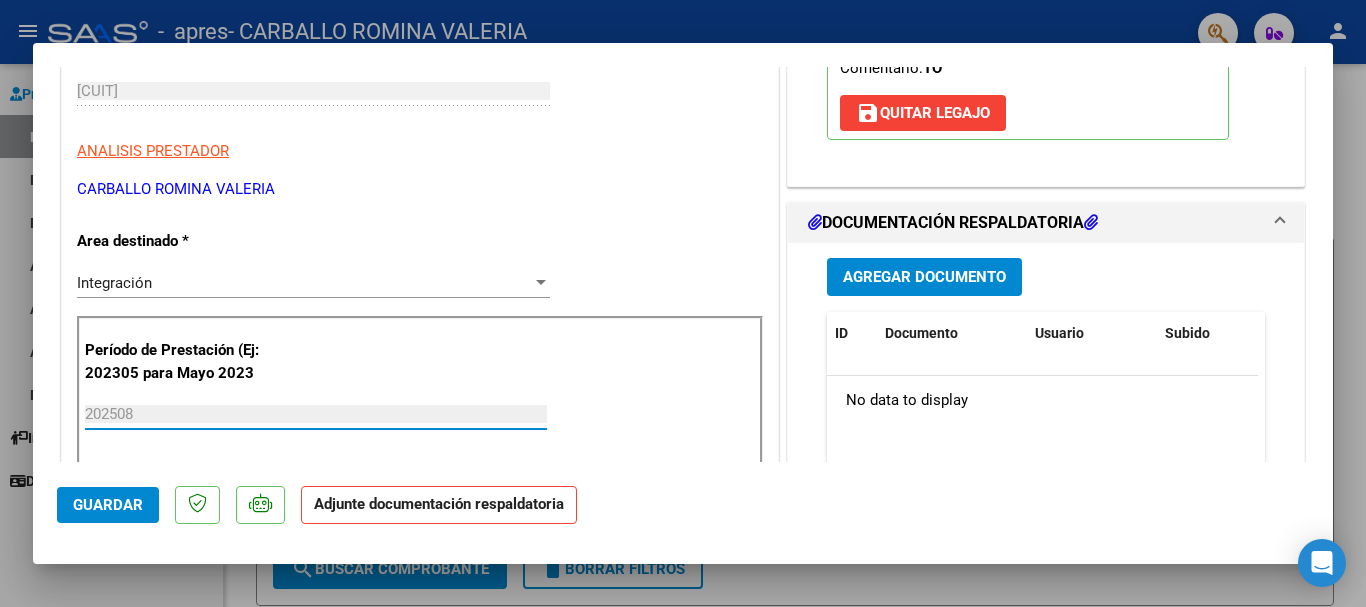 click on "202508" at bounding box center (316, 414) 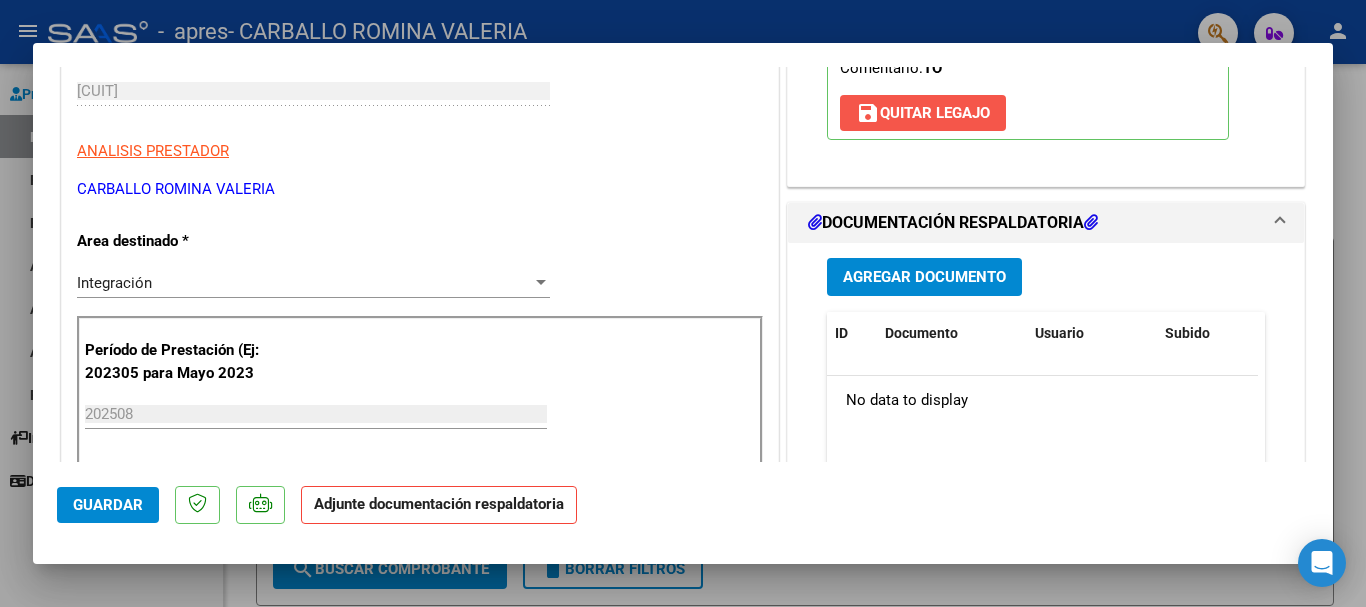 click on "save  Quitar Legajo" at bounding box center (923, 113) 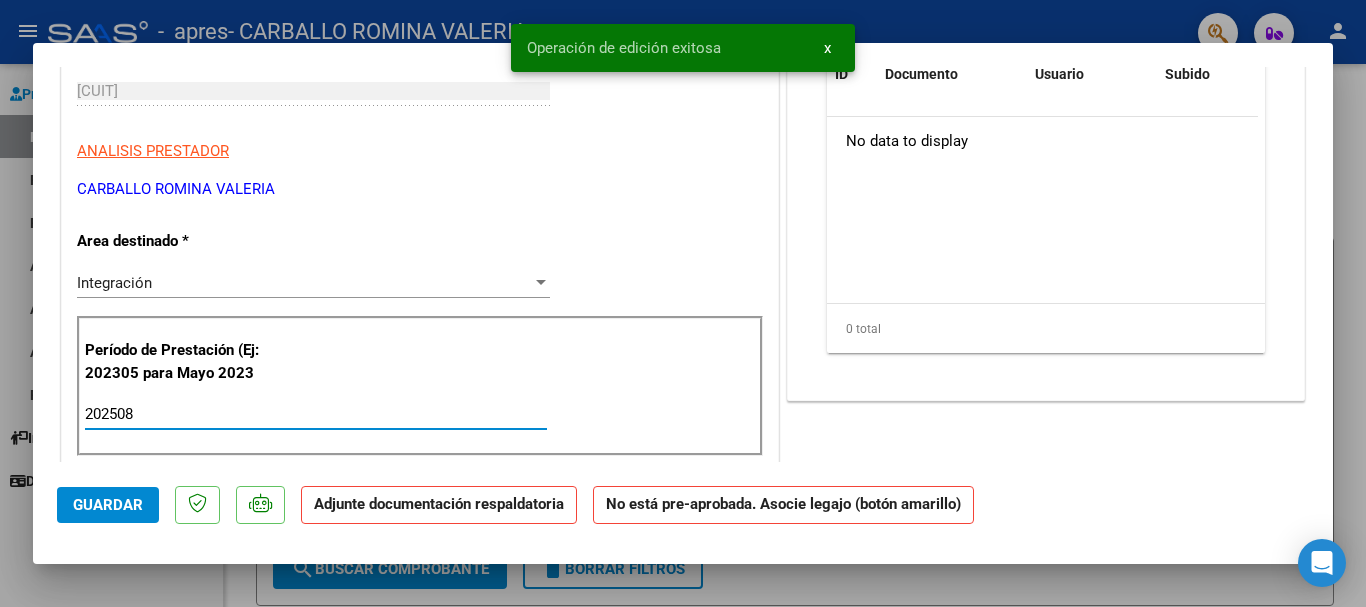 click on "202508" at bounding box center [316, 414] 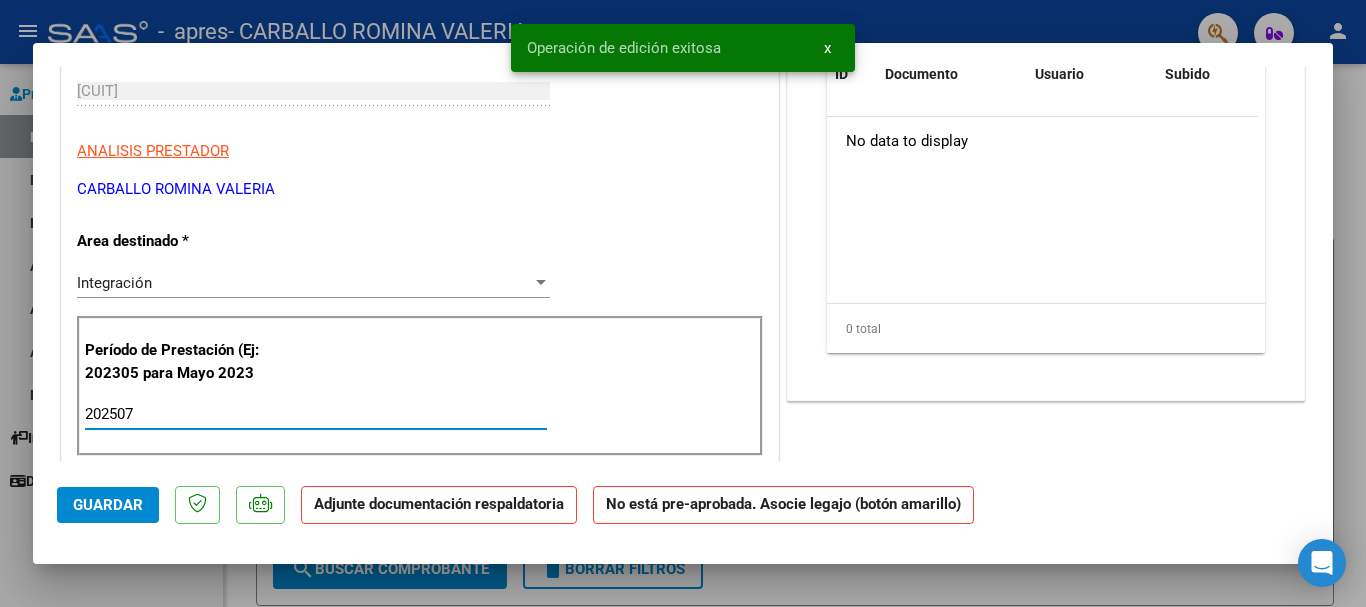 type on "202507" 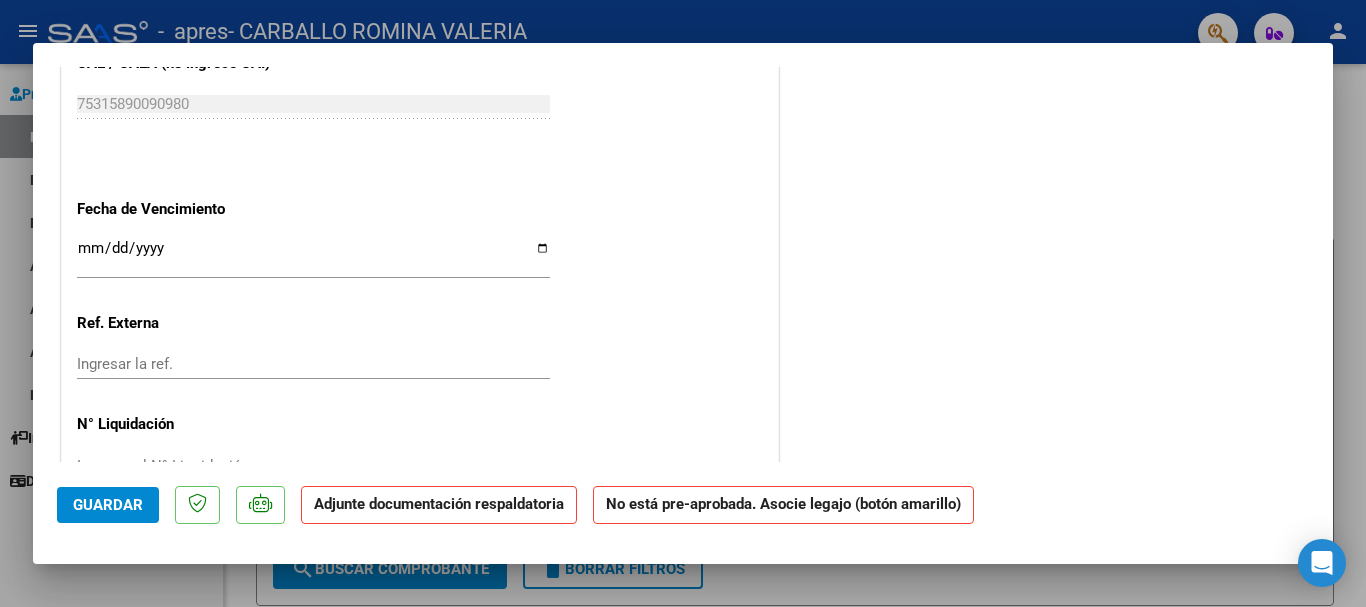 scroll, scrollTop: 1342, scrollLeft: 0, axis: vertical 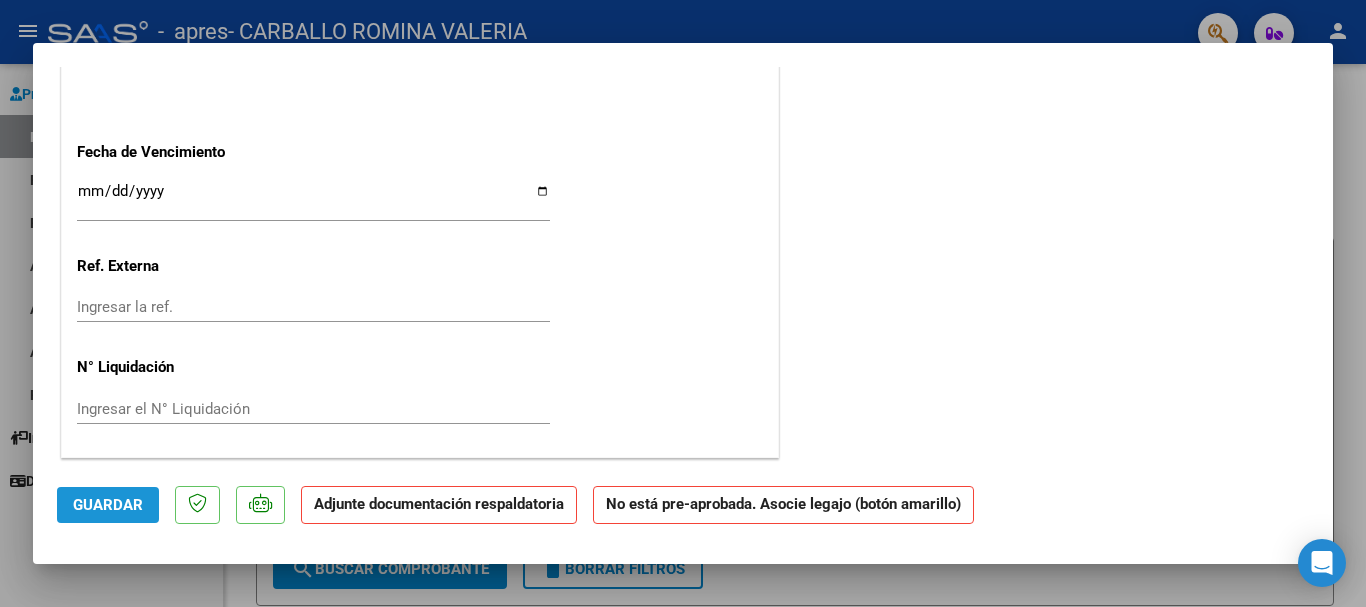 click on "Guardar" 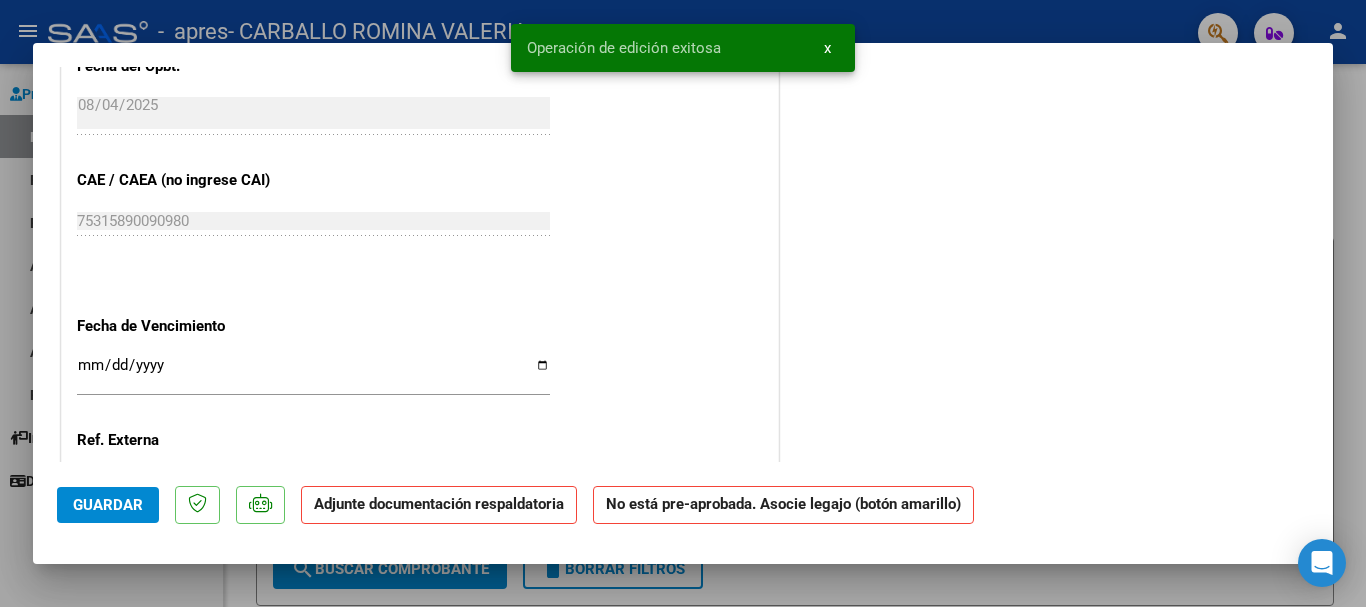 scroll, scrollTop: 1149, scrollLeft: 0, axis: vertical 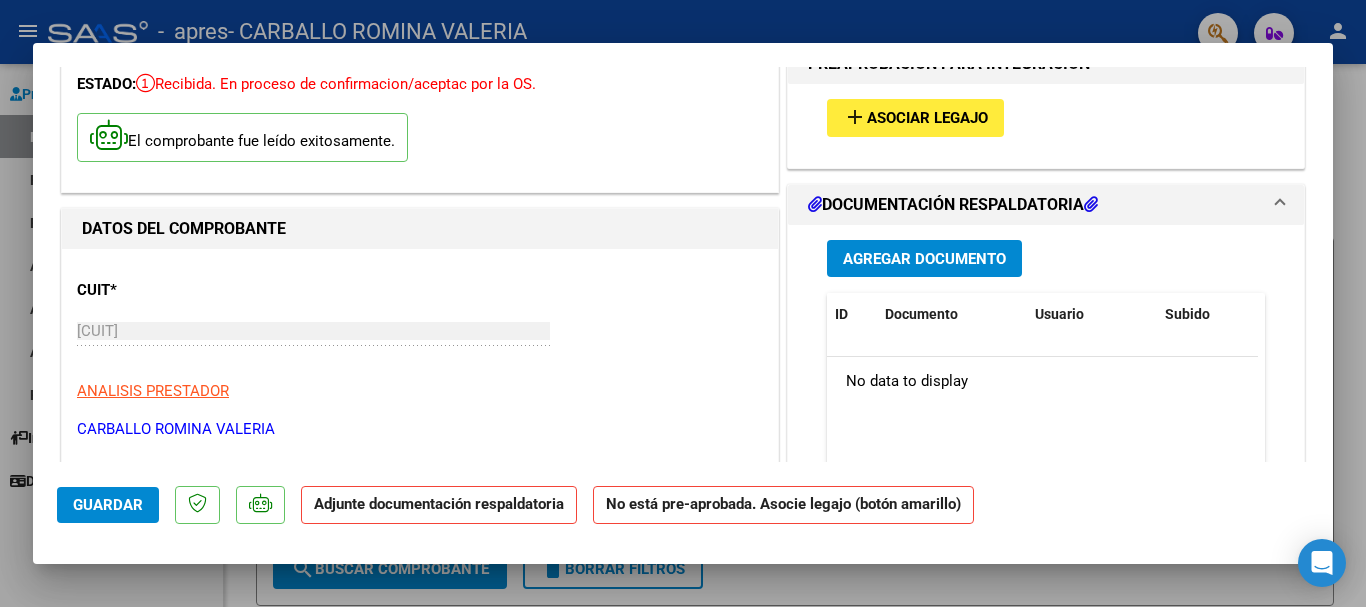 click on "Asociar Legajo" at bounding box center [927, 119] 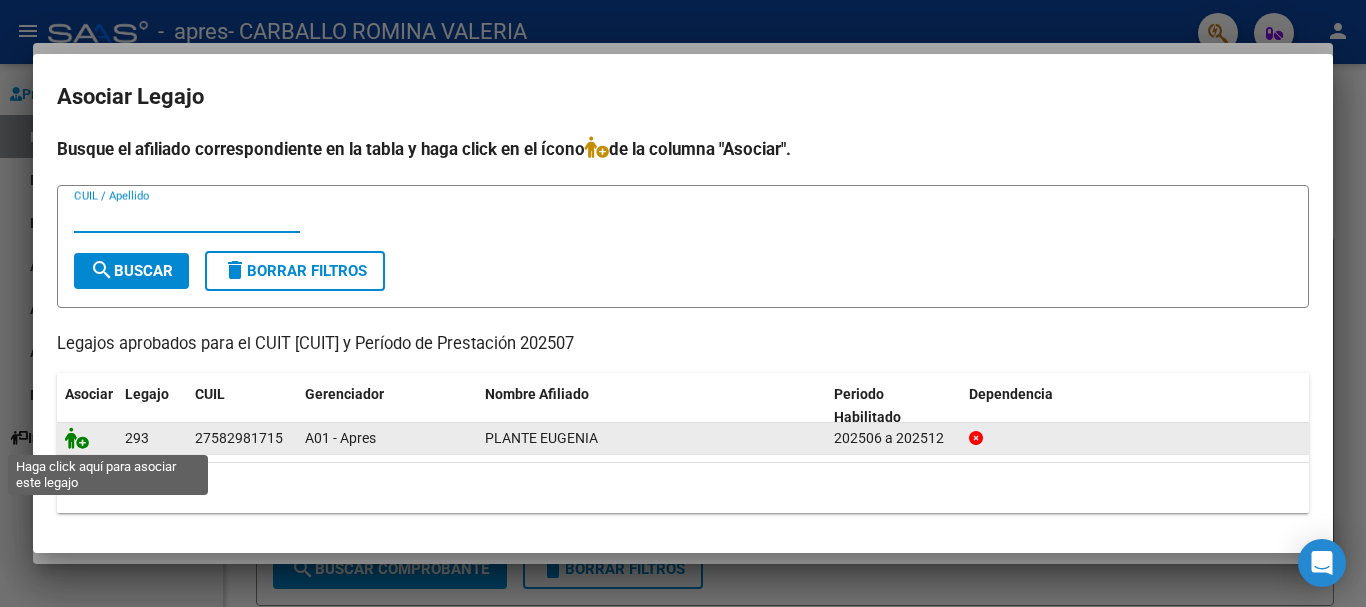 click 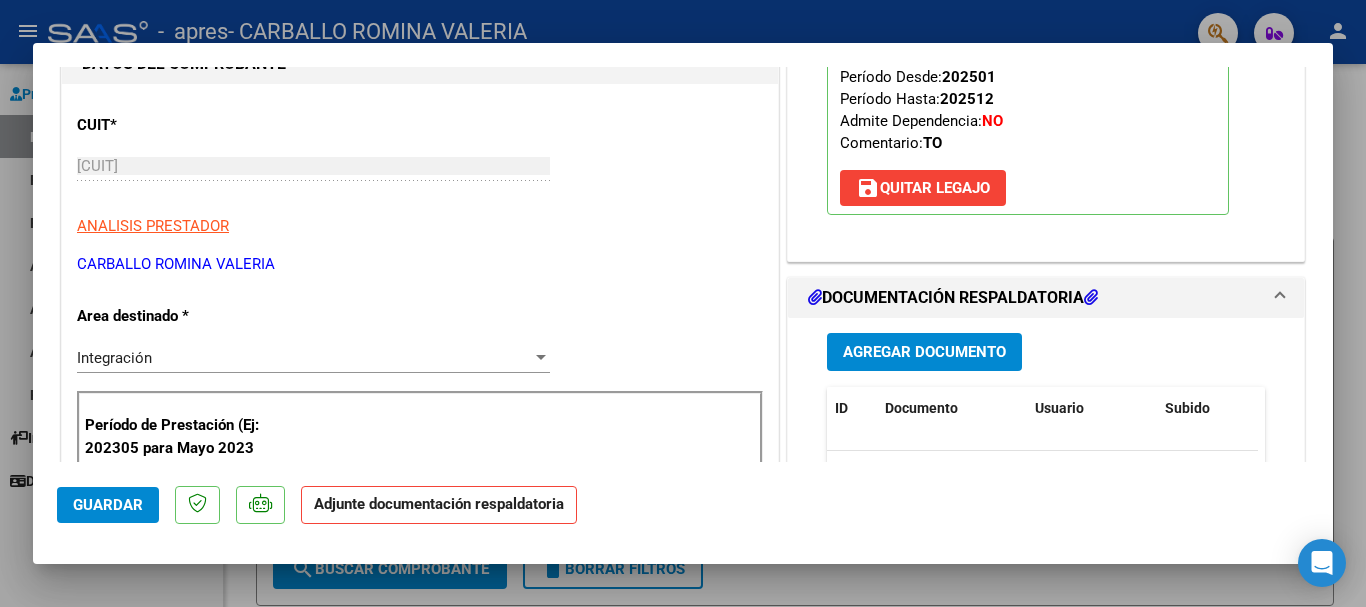 scroll, scrollTop: 262, scrollLeft: 0, axis: vertical 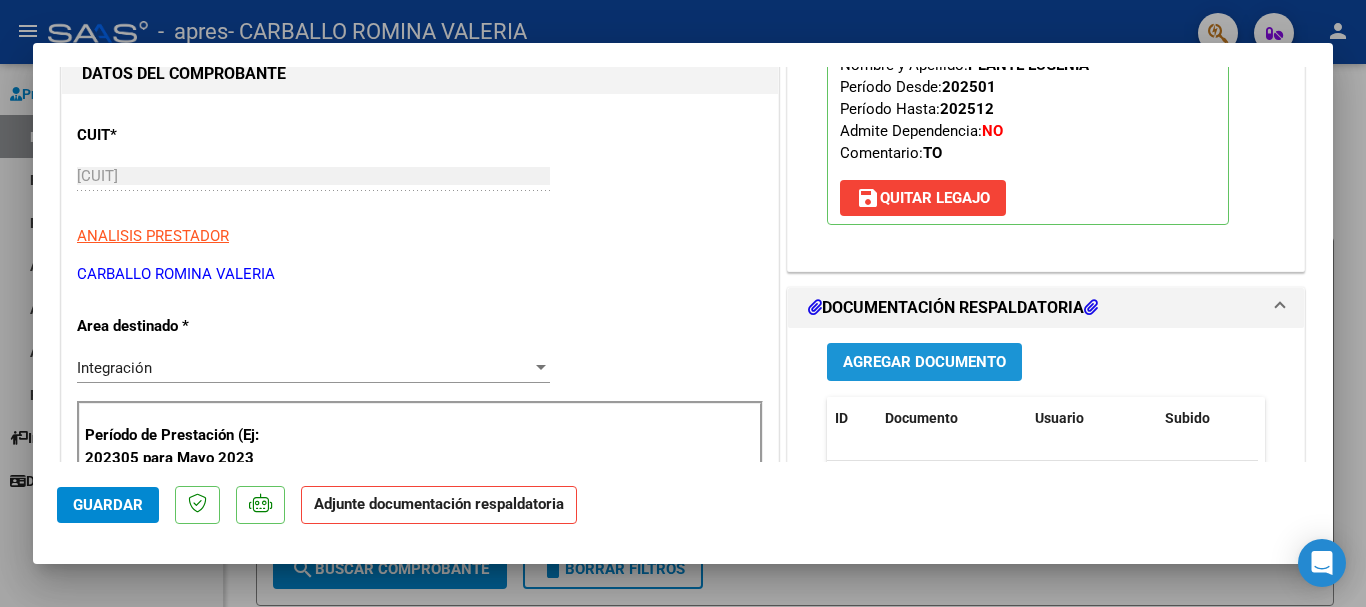 click on "Agregar Documento" at bounding box center (924, 363) 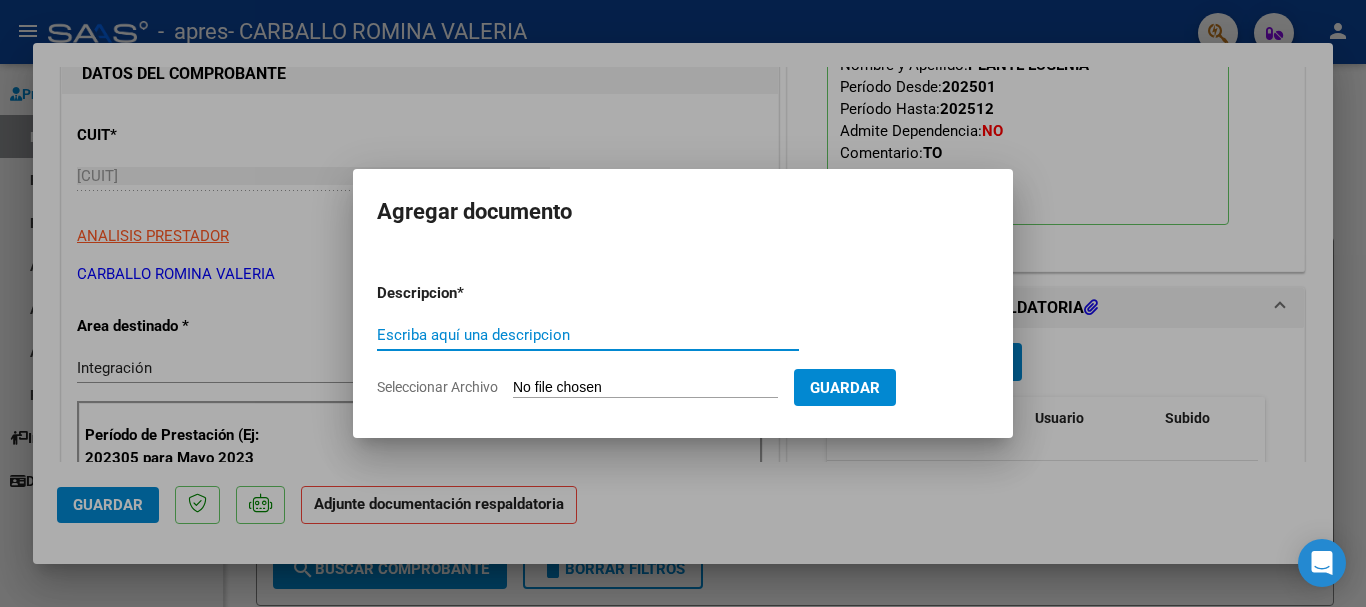 click on "Escriba aquí una descripcion" at bounding box center [588, 335] 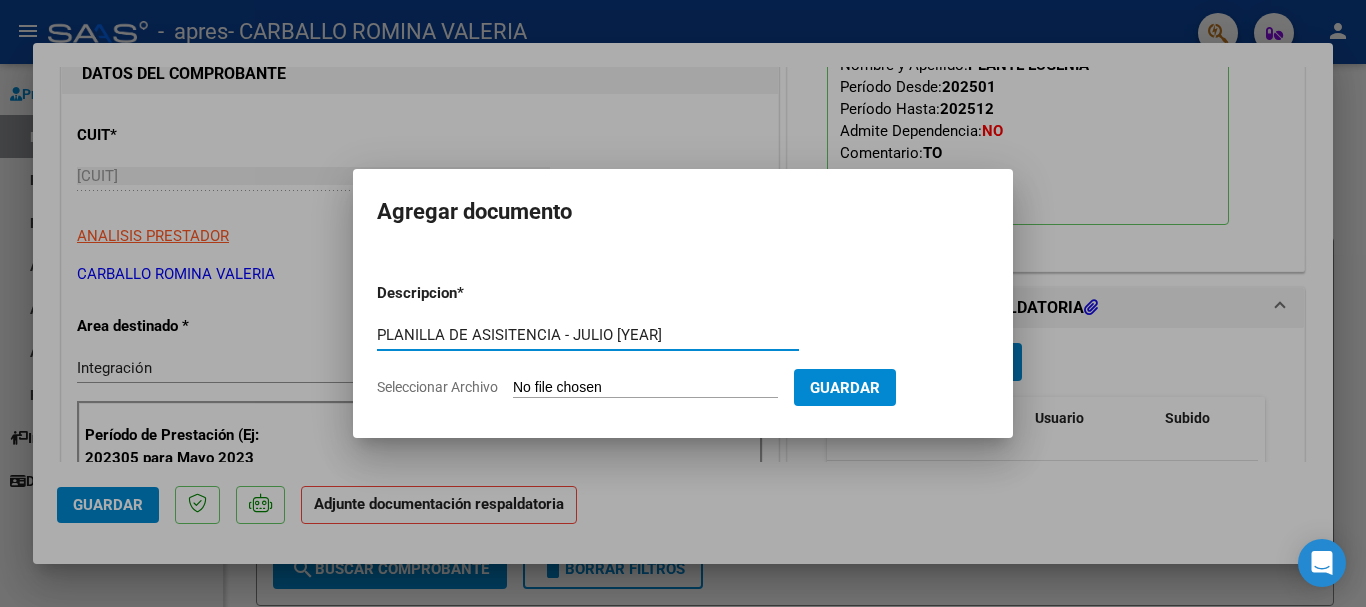 type on "PLANILLA DE ASISITENCIA - JULIO [YEAR]" 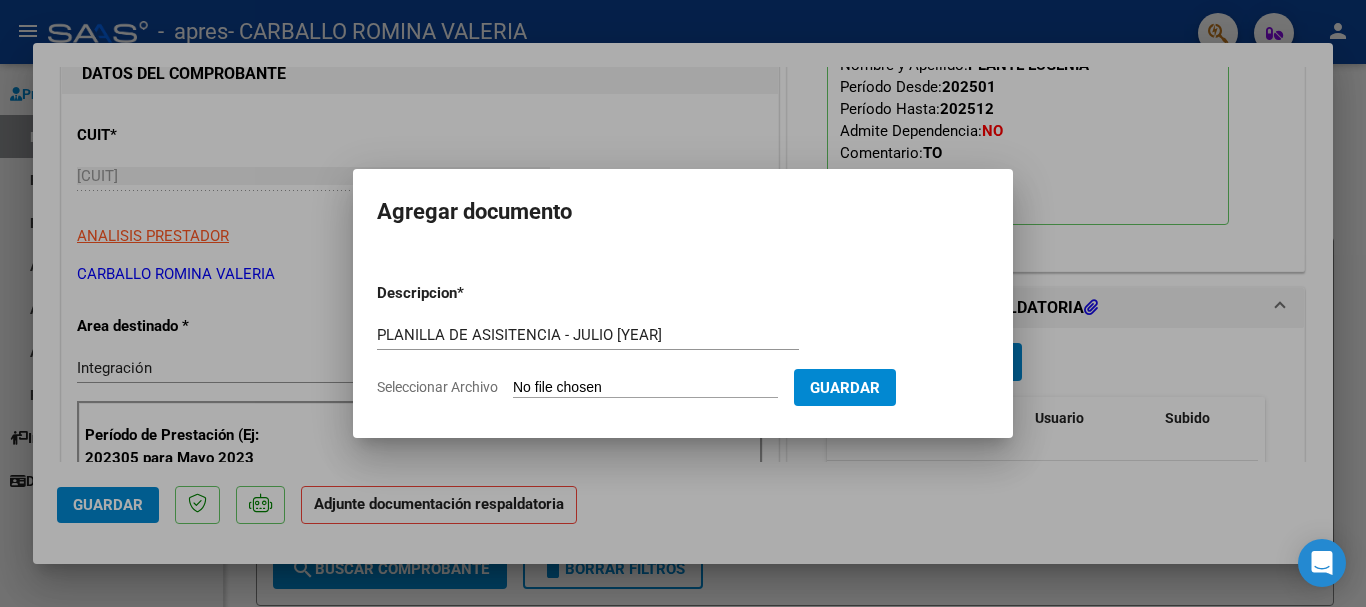 click on "Seleccionar Archivo" at bounding box center [645, 388] 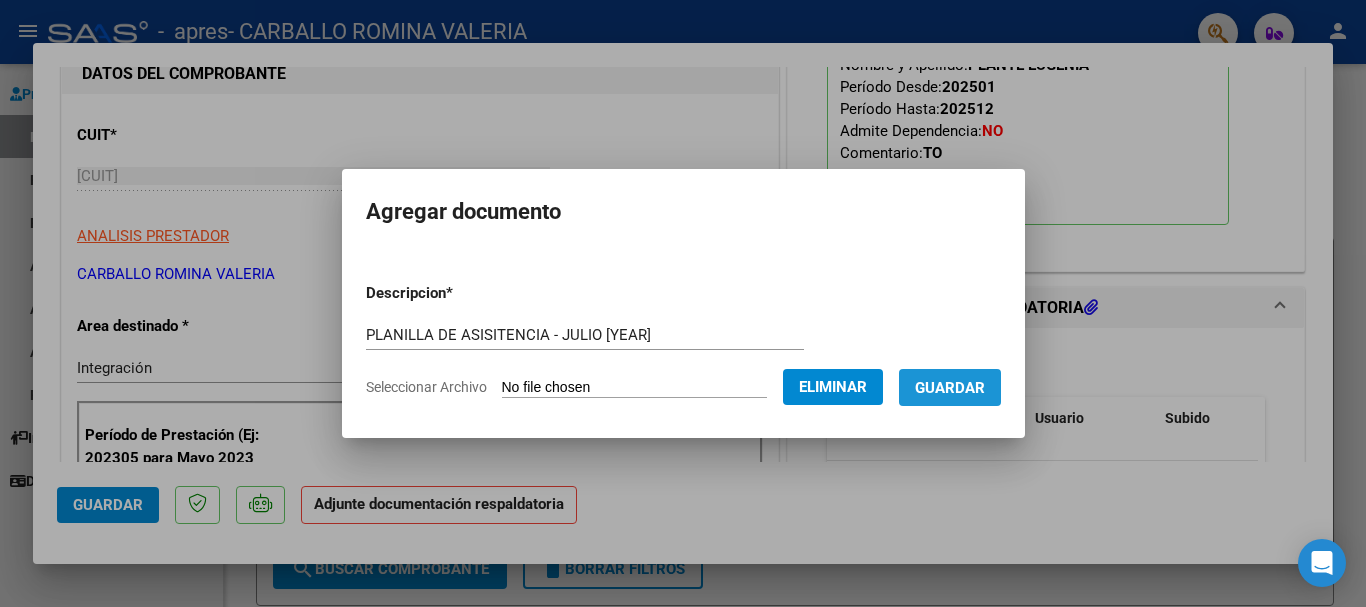 click on "Guardar" at bounding box center (950, 388) 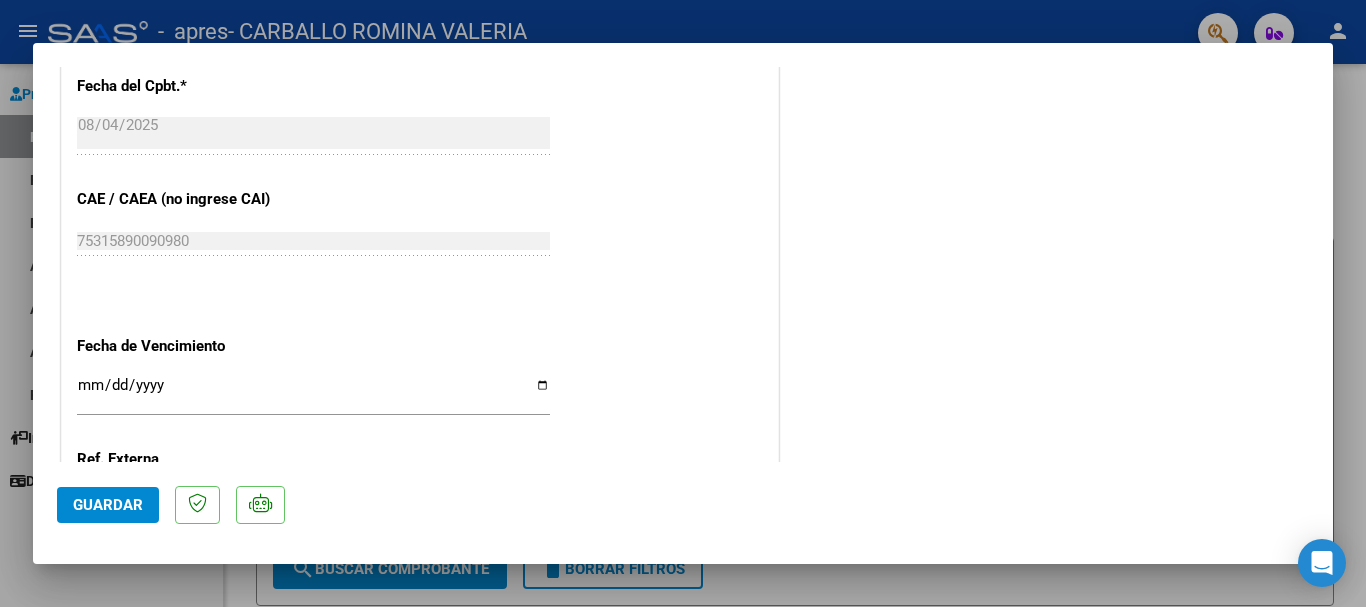 scroll, scrollTop: 1395, scrollLeft: 0, axis: vertical 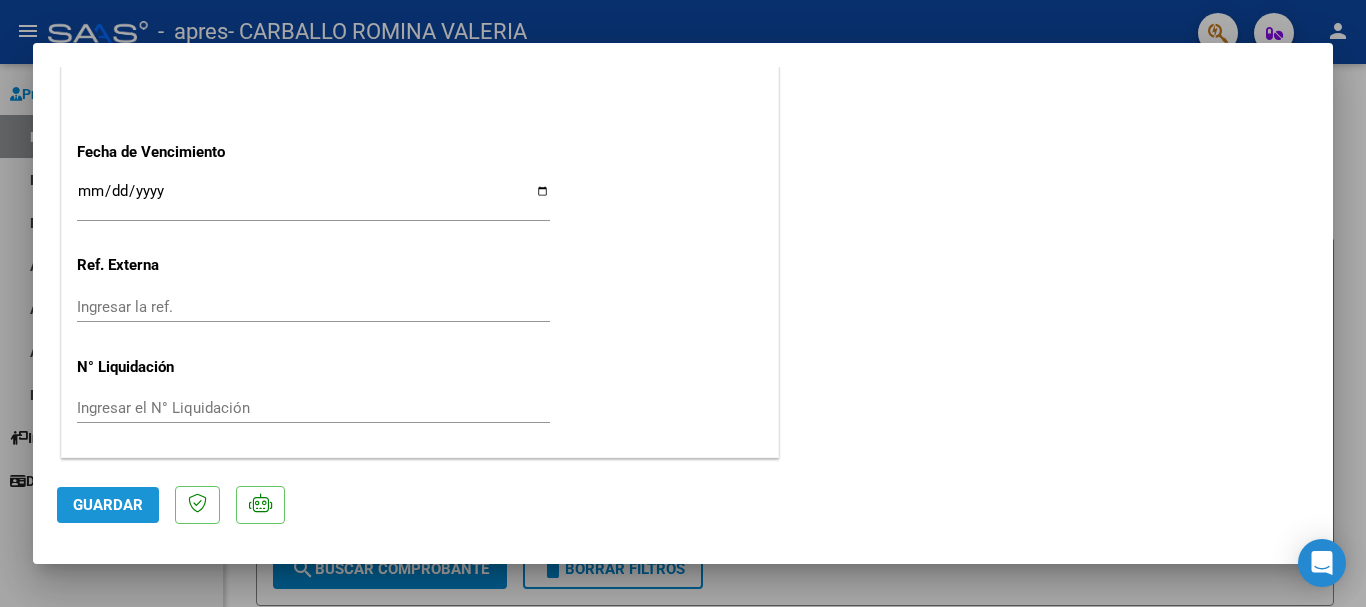 click on "Guardar" 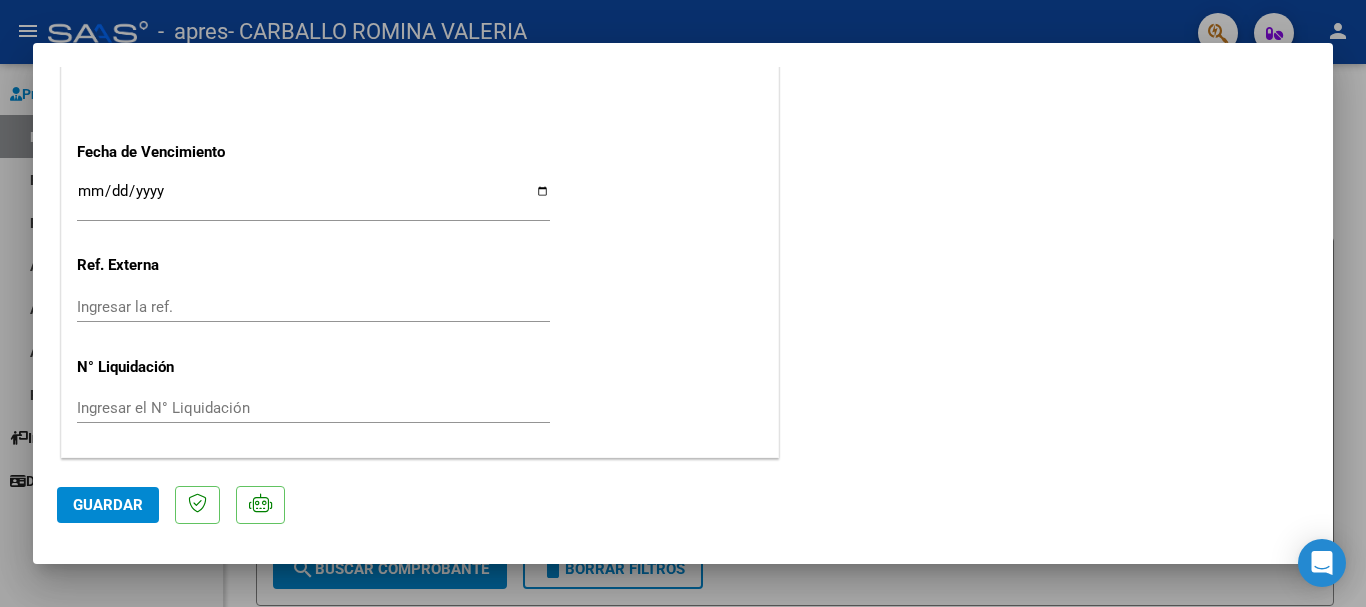 click at bounding box center (683, 303) 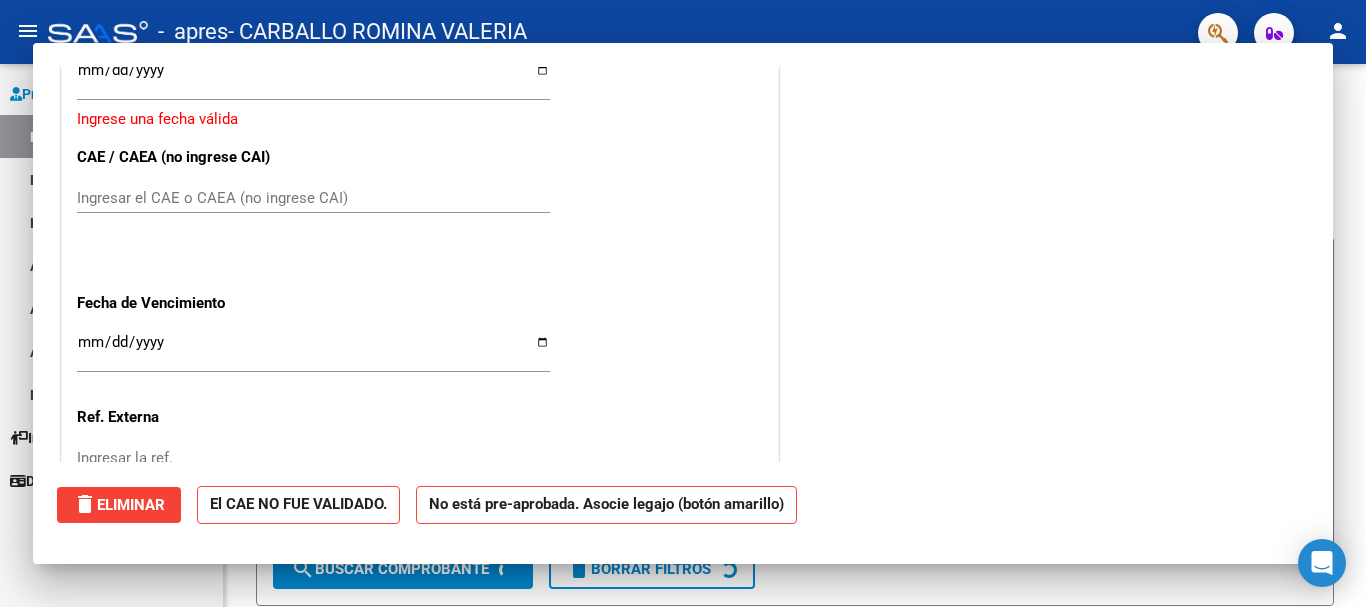 scroll, scrollTop: 1547, scrollLeft: 0, axis: vertical 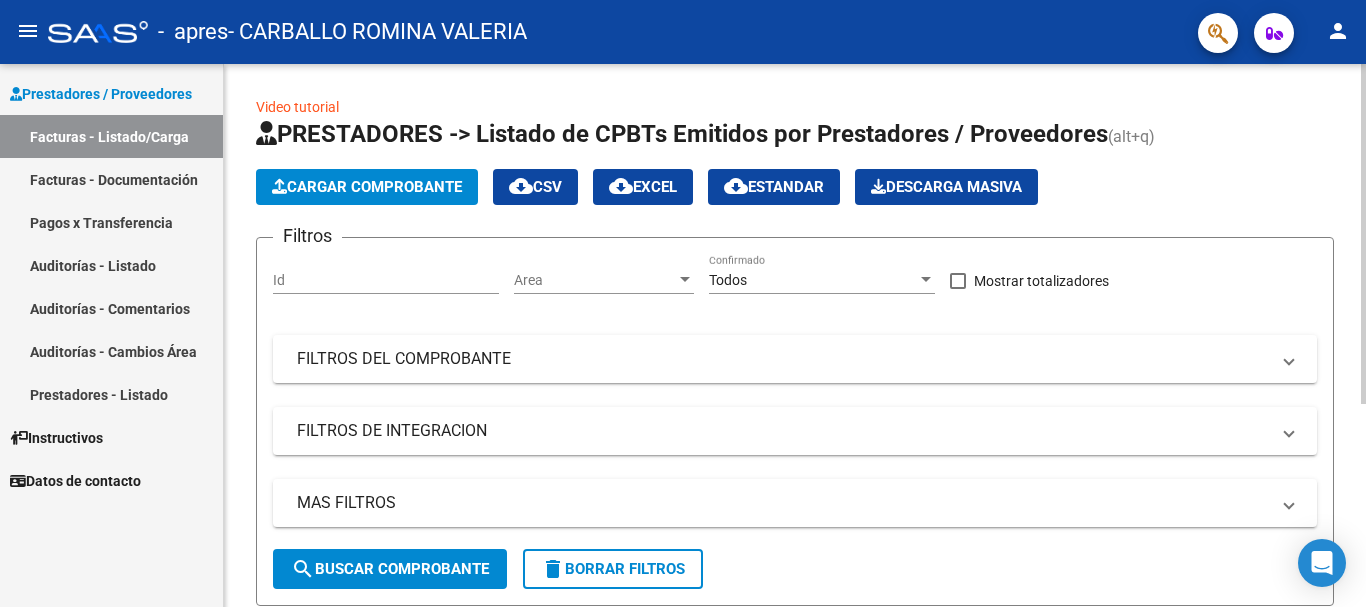 drag, startPoint x: 1360, startPoint y: 162, endPoint x: 1365, endPoint y: 233, distance: 71.17584 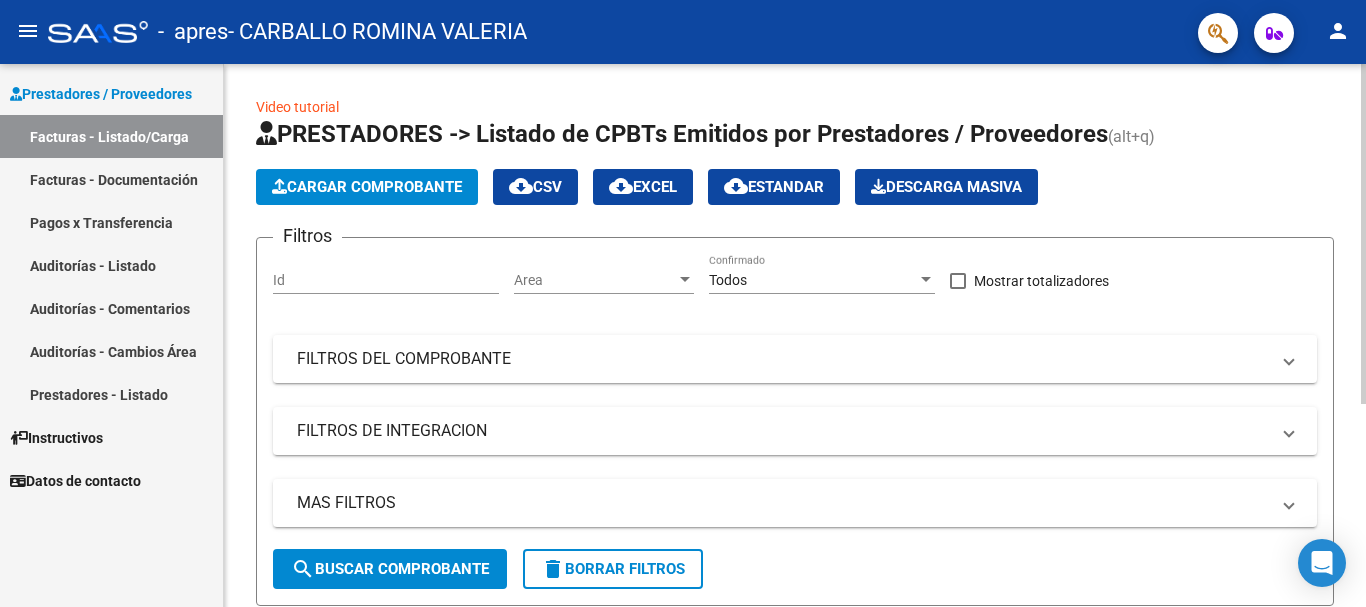 click on "Video tutorial   PRESTADORES -> Listado de CPBTs Emitidos por Prestadores / Proveedores (alt+q)   Cargar Comprobante
cloud_download  CSV  cloud_download  EXCEL  cloud_download  Estandar   Descarga Masiva
Filtros Id Area Area Todos Confirmado   Mostrar totalizadores   FILTROS DEL COMPROBANTE  Comprobante Tipo Comprobante Tipo Start date – End date Fec. Comprobante Desde / Hasta Días Emisión Desde(cant. días) Días Emisión Hasta(cant. días) CUIT / Razón Social Pto. Venta Nro. Comprobante Código SSS CAE Válido CAE Válido Todos Cargado Módulo Hosp. Todos Tiene facturacion Apócrifa Hospital Refes  FILTROS DE INTEGRACION  Período De Prestación Campos del Archivo de Rendición Devuelto x SSS (dr_envio) Todos Rendido x SSS (dr_envio) Tipo de Registro Tipo de Registro Período Presentación Período Presentación Campos del Legajo Asociado (preaprobación) Afiliado Legajo (cuil/nombre) Todos Solo facturas preaprobadas  MAS FILTROS  Todos Con Doc. Respaldatoria Todos Con Trazabilidad Todos – – 0" 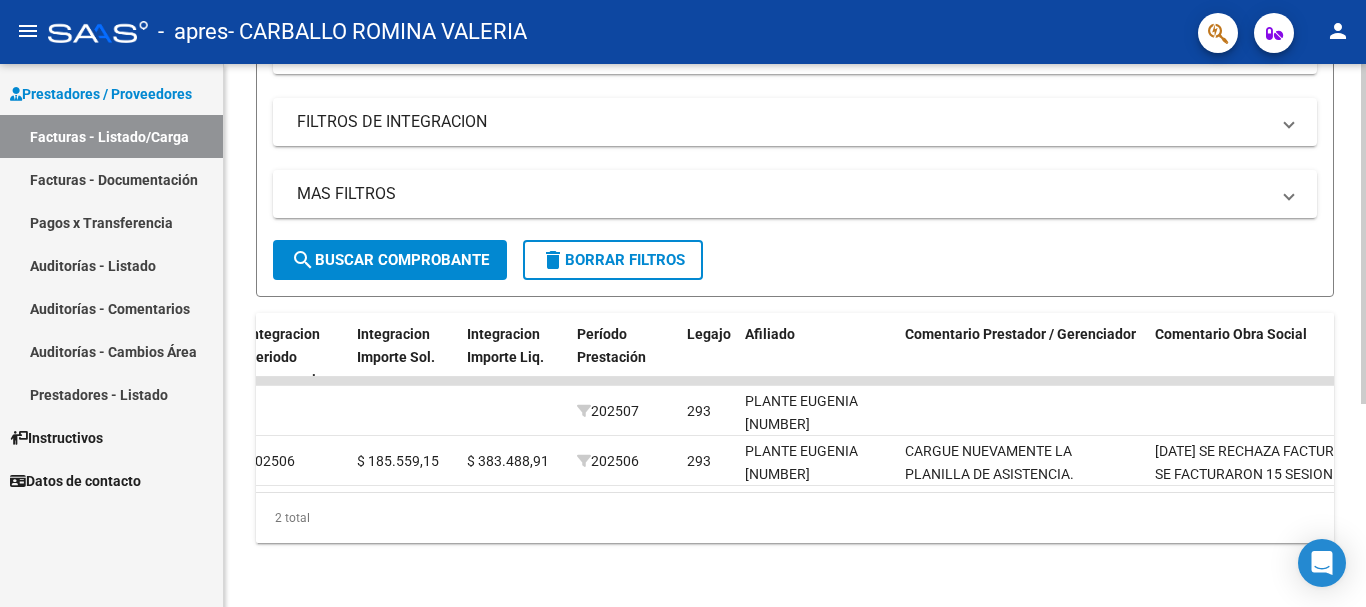 click on "Video tutorial   PRESTADORES -> Listado de CPBTs Emitidos por Prestadores / Proveedores (alt+q)   Cargar Comprobante
cloud_download  CSV  cloud_download  EXCEL  cloud_download  Estandar   Descarga Masiva
Filtros Id Area Area Todos Confirmado   Mostrar totalizadores   FILTROS DEL COMPROBANTE  Comprobante Tipo Comprobante Tipo Start date – End date Fec. Comprobante Desde / Hasta Días Emisión Desde(cant. días) Días Emisión Hasta(cant. días) CUIT / Razón Social Pto. Venta Nro. Comprobante Código SSS CAE Válido CAE Válido Todos Cargado Módulo Hosp. Todos Tiene facturacion Apócrifa Hospital Refes  FILTROS DE INTEGRACION  Período De Prestación Campos del Archivo de Rendición Devuelto x SSS (dr_envio) Todos Rendido x SSS (dr_envio) Tipo de Registro Tipo de Registro Período Presentación Período Presentación Campos del Legajo Asociado (preaprobación) Afiliado Legajo (cuil/nombre) Todos Solo facturas preaprobadas  MAS FILTROS  Todos Con Doc. Respaldatoria Todos Con Trazabilidad Todos – – 0" 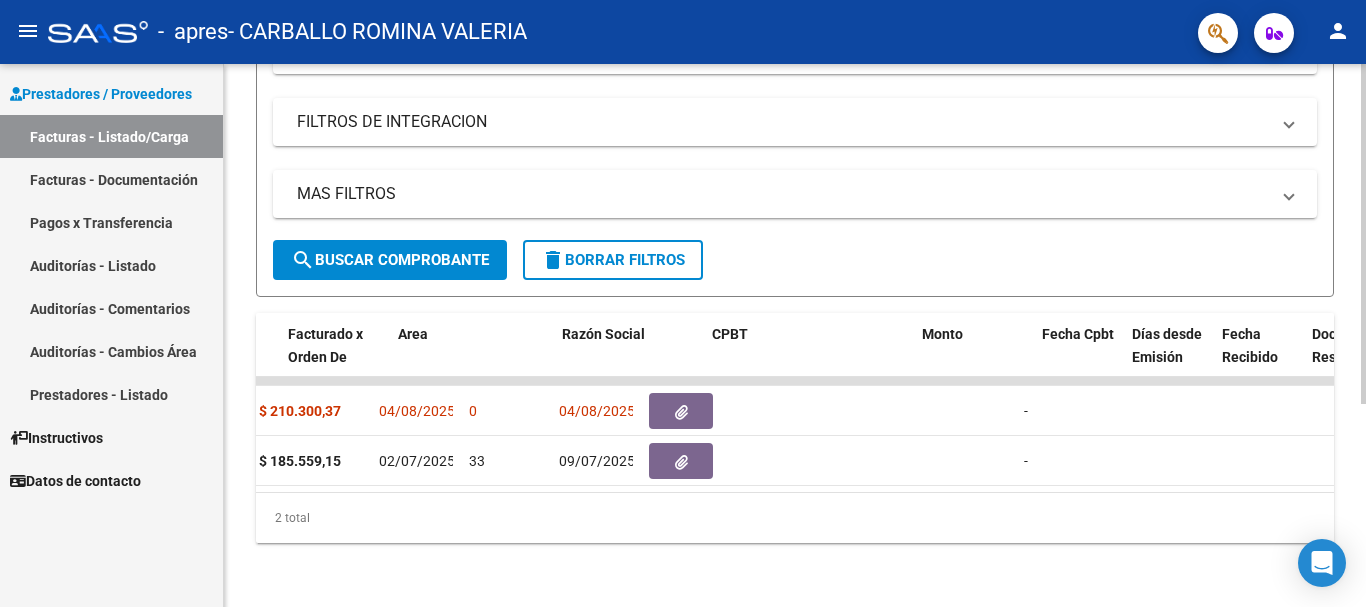 scroll, scrollTop: 0, scrollLeft: 0, axis: both 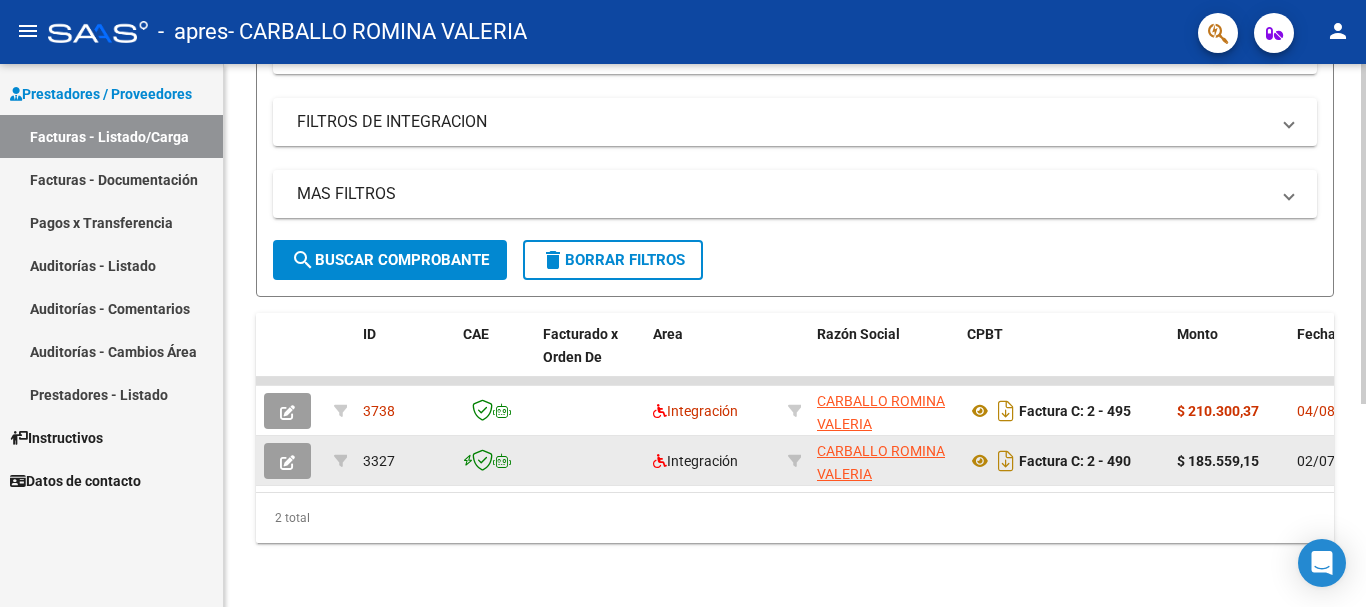 click 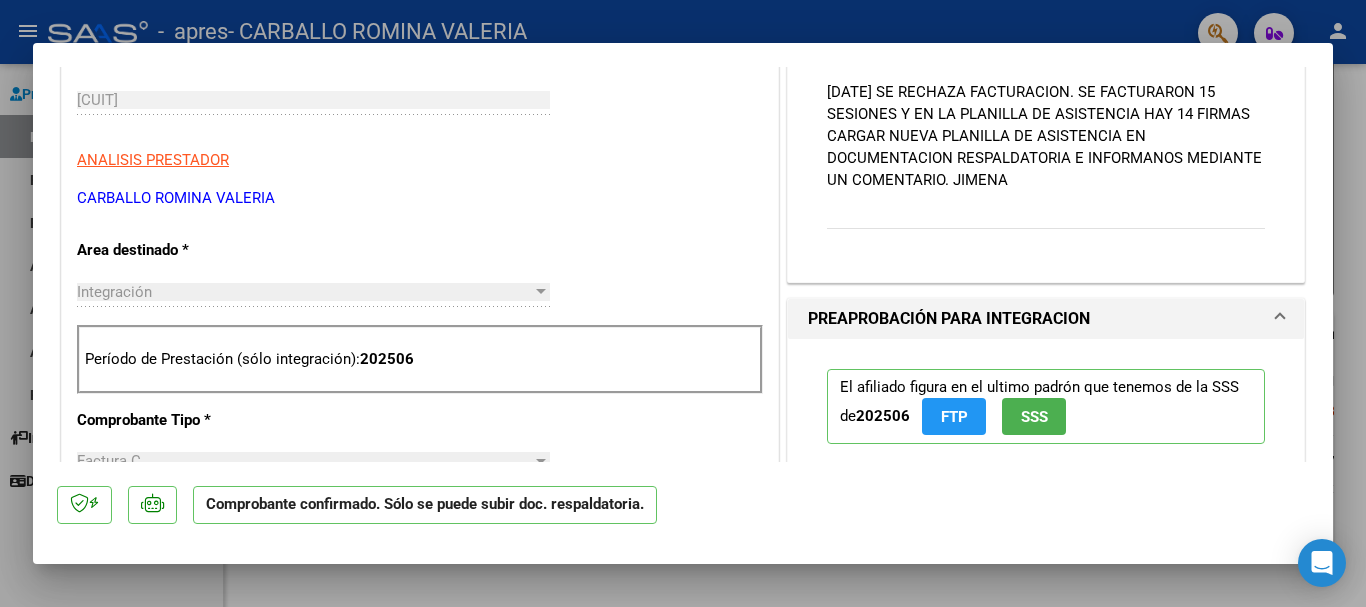scroll, scrollTop: 587, scrollLeft: 0, axis: vertical 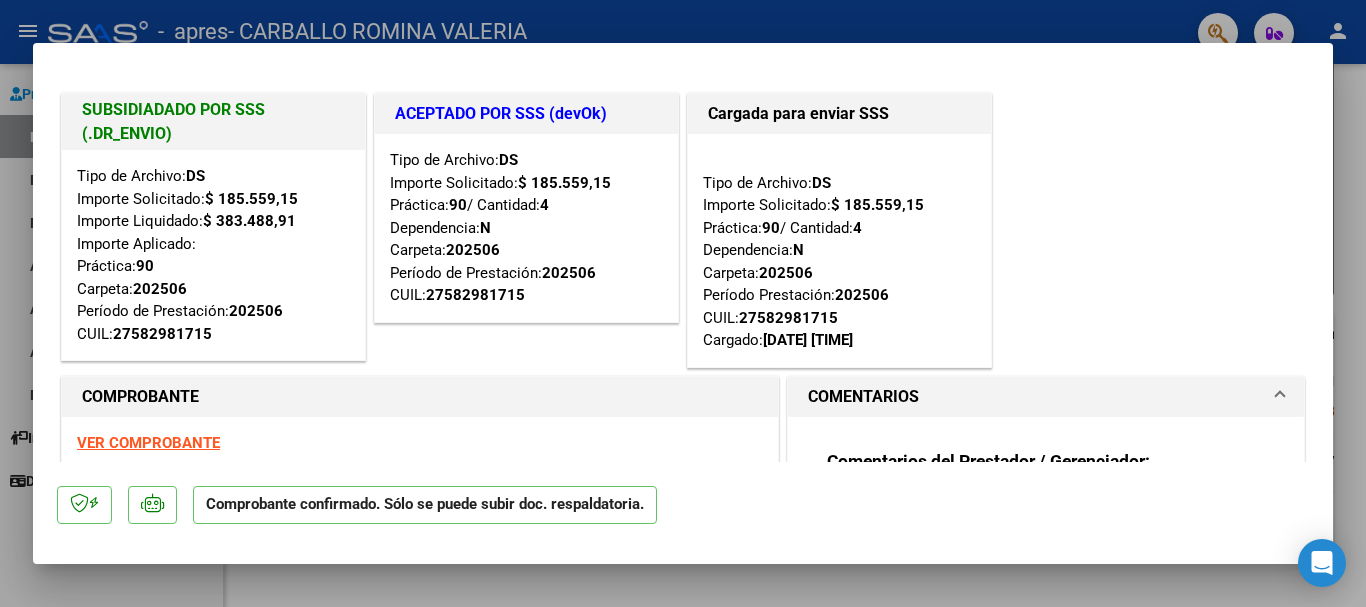 click at bounding box center (683, 303) 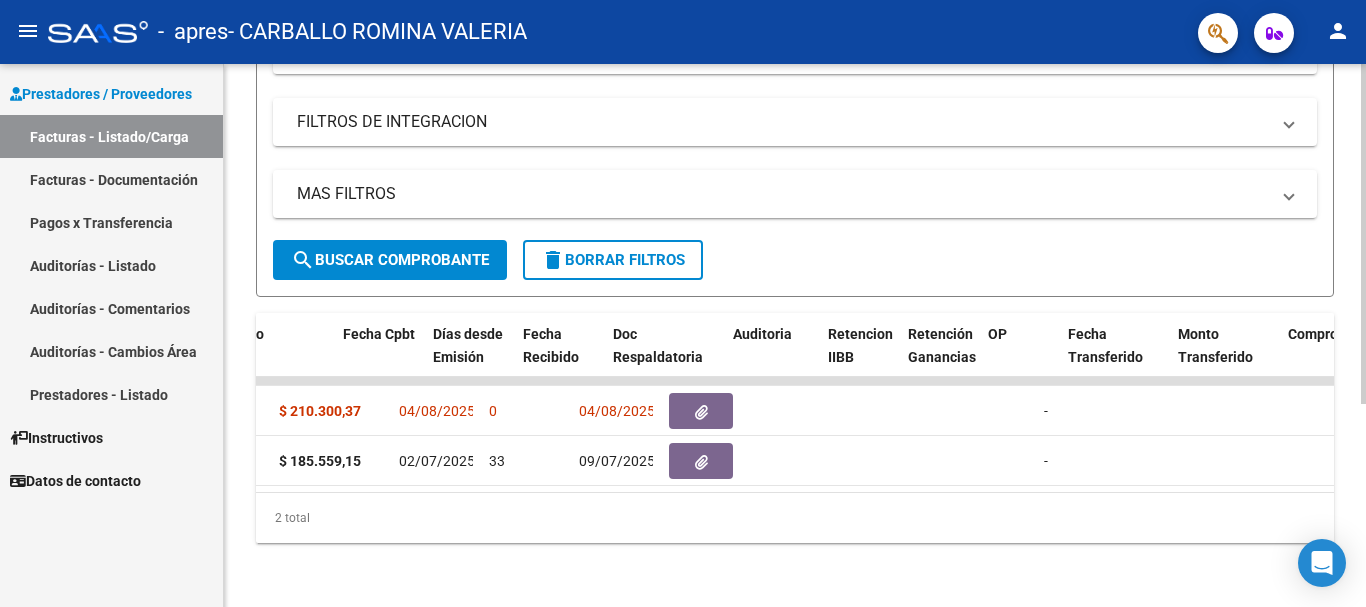 scroll, scrollTop: 0, scrollLeft: 0, axis: both 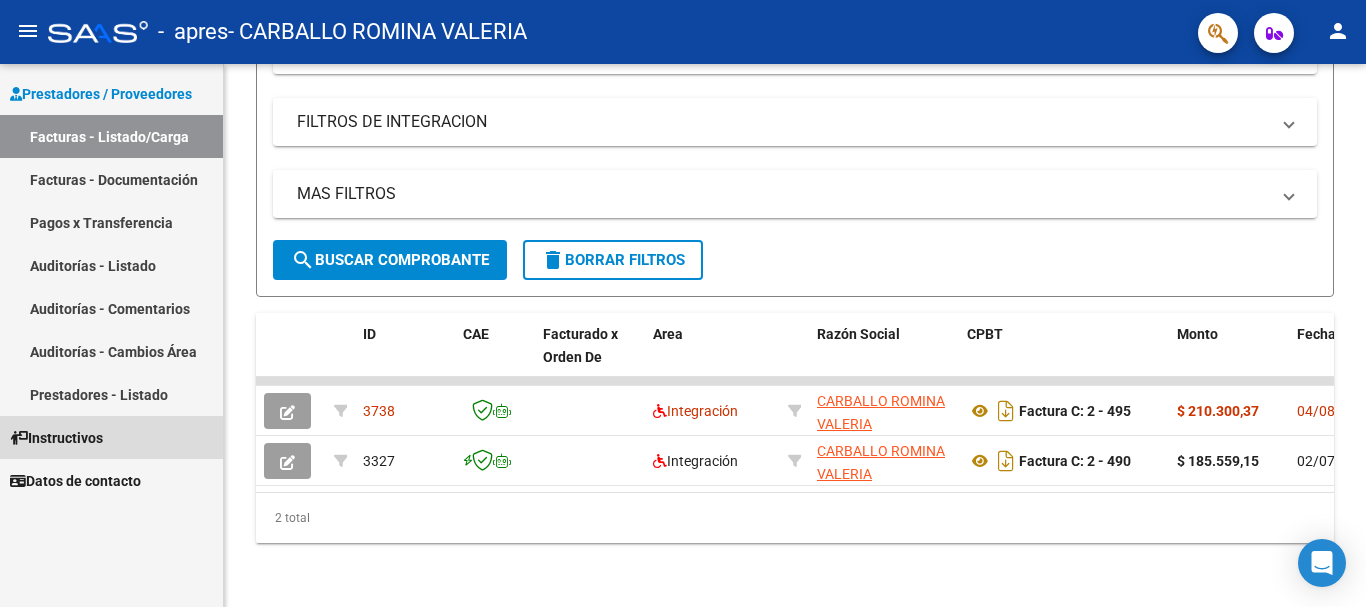 click on "Instructivos" at bounding box center [56, 438] 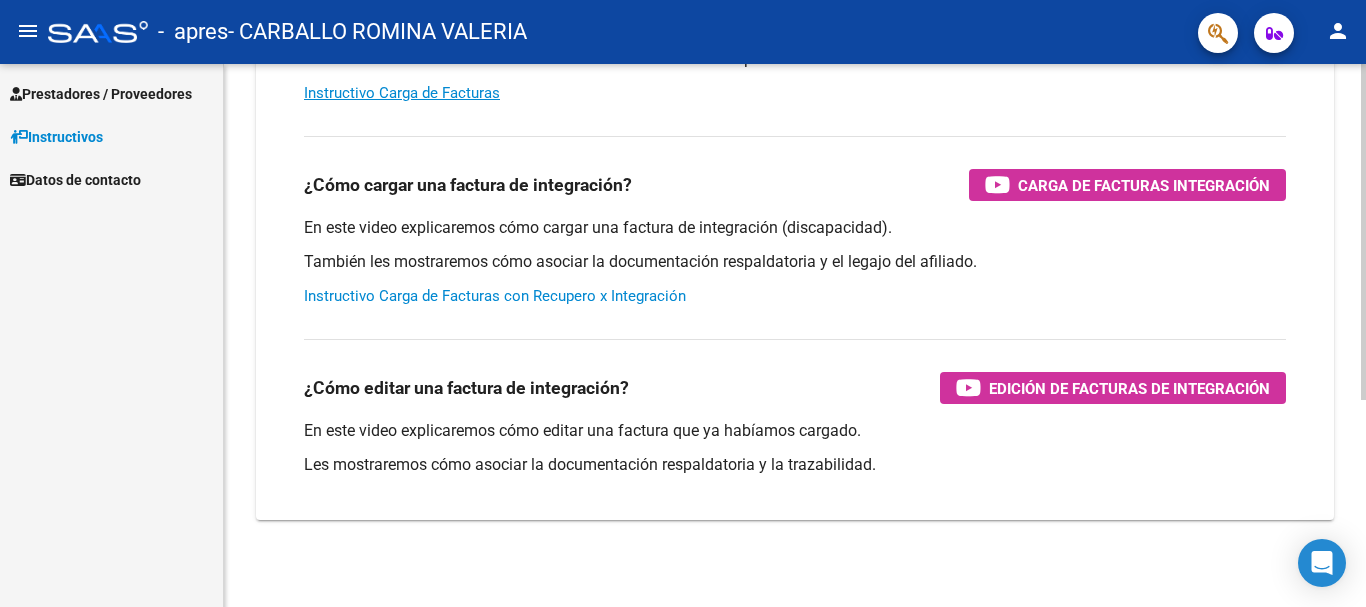 click on "Instructivo Carga de Facturas con Recupero x Integración" at bounding box center (495, 296) 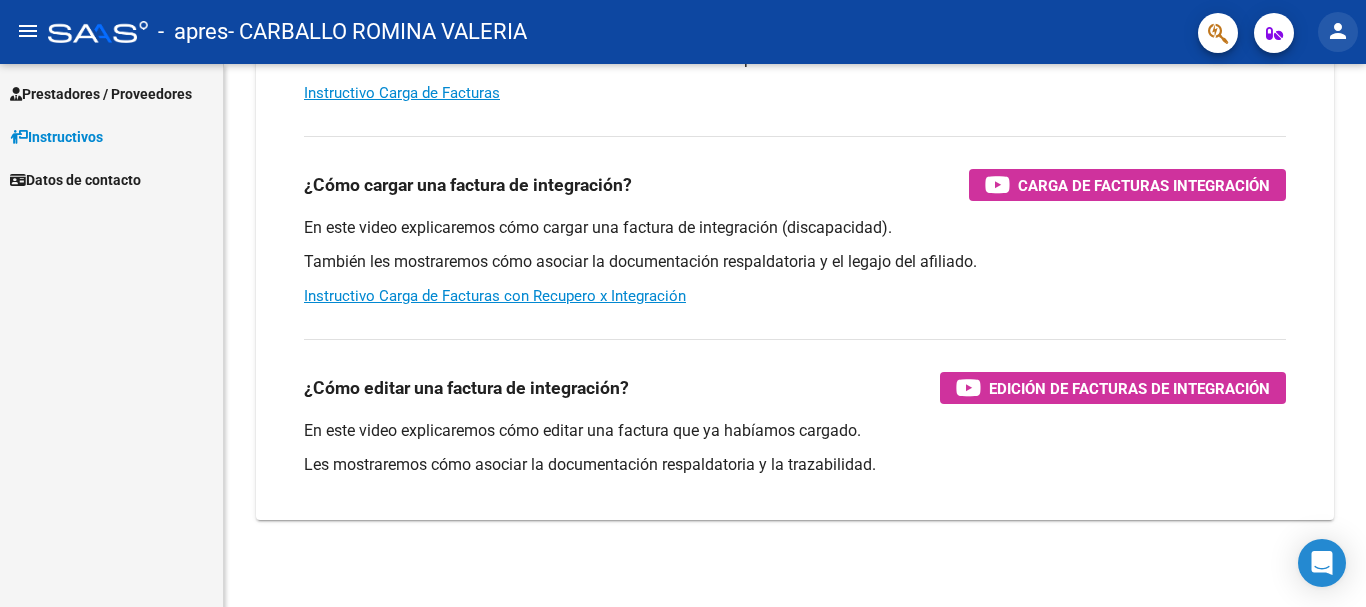 click on "person" 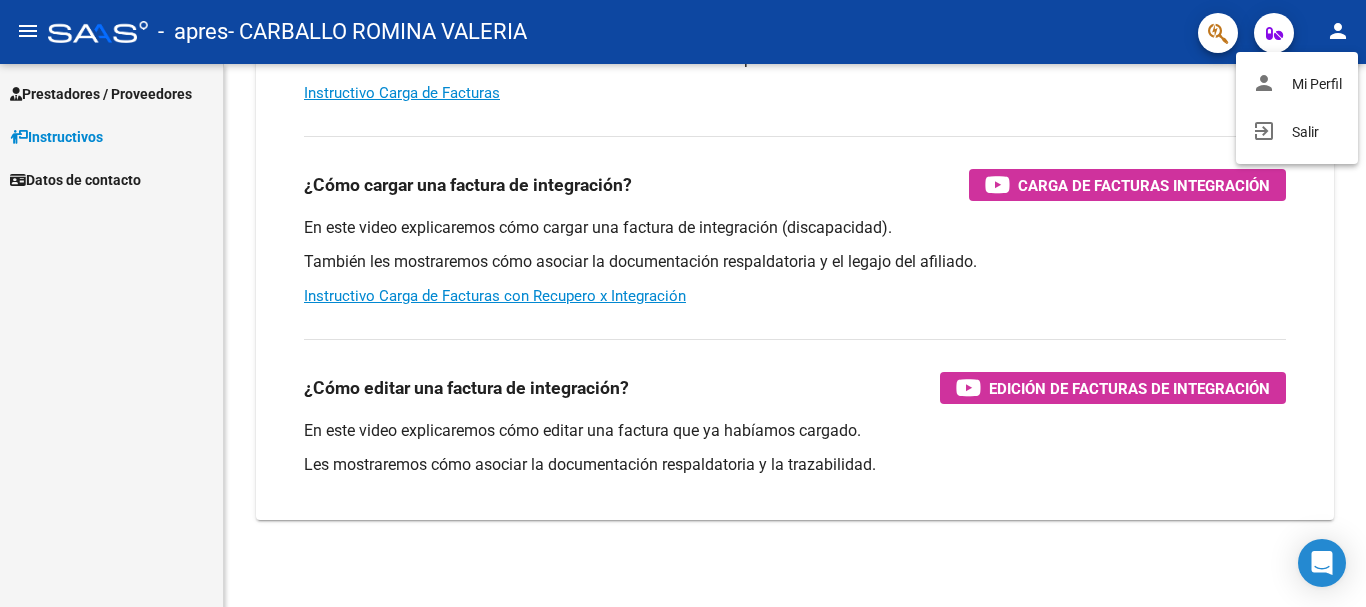 click at bounding box center [683, 303] 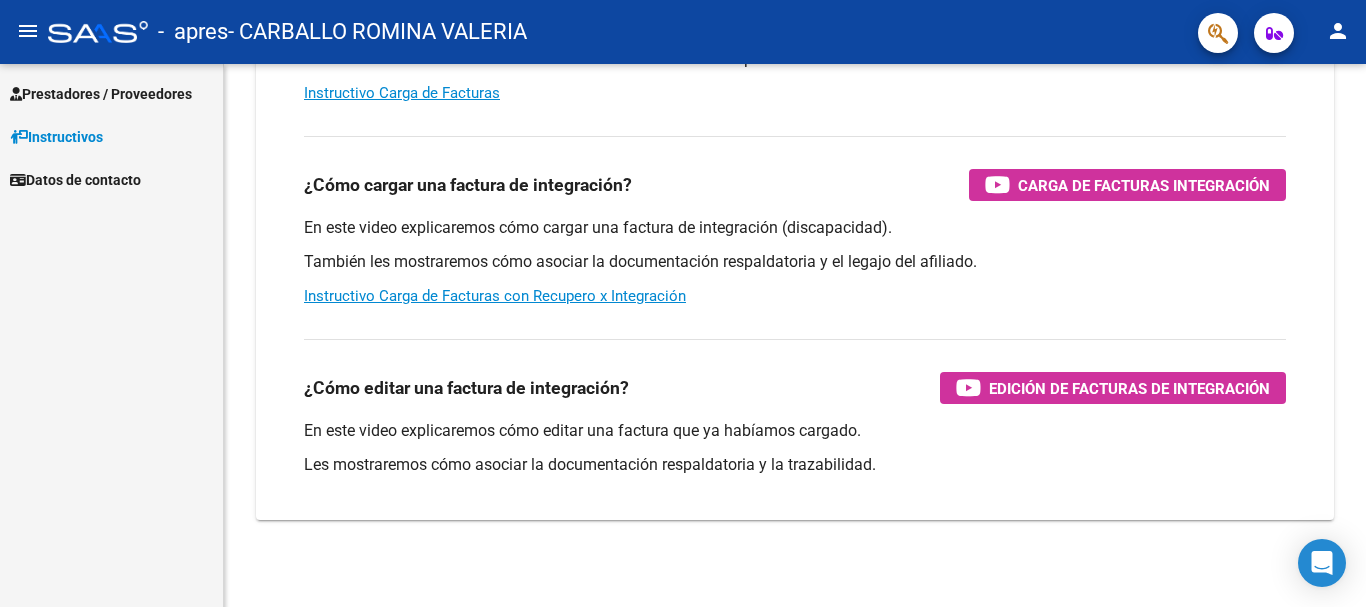 click on "menu" 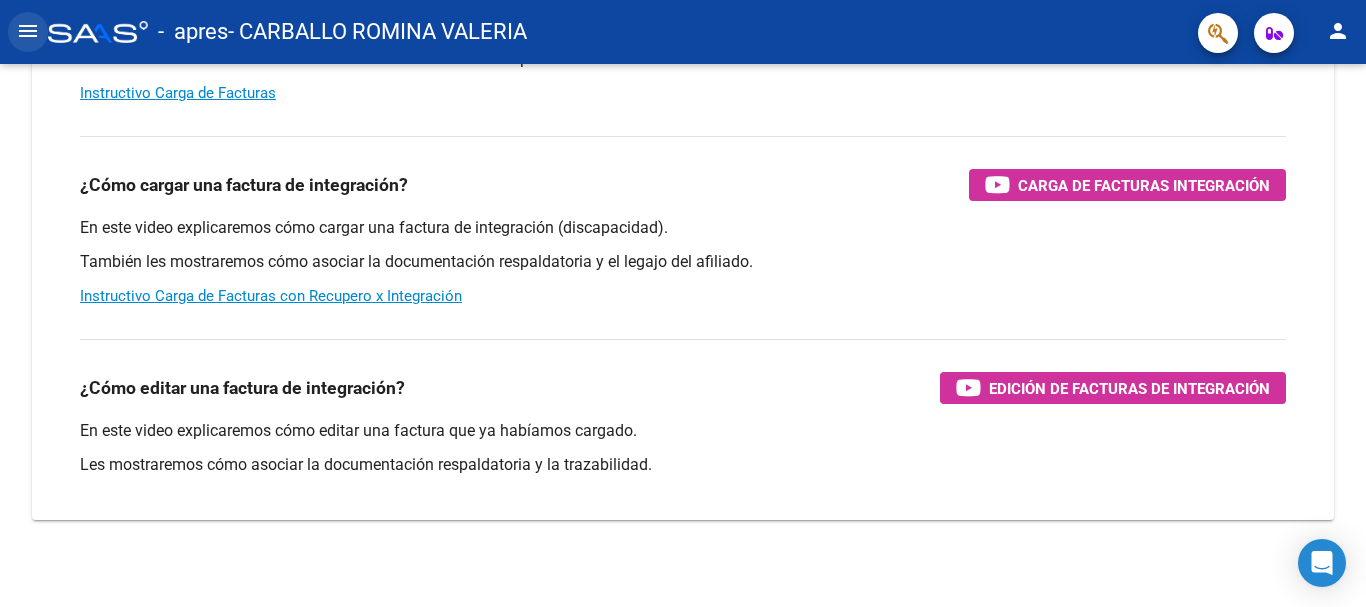 click on "menu" 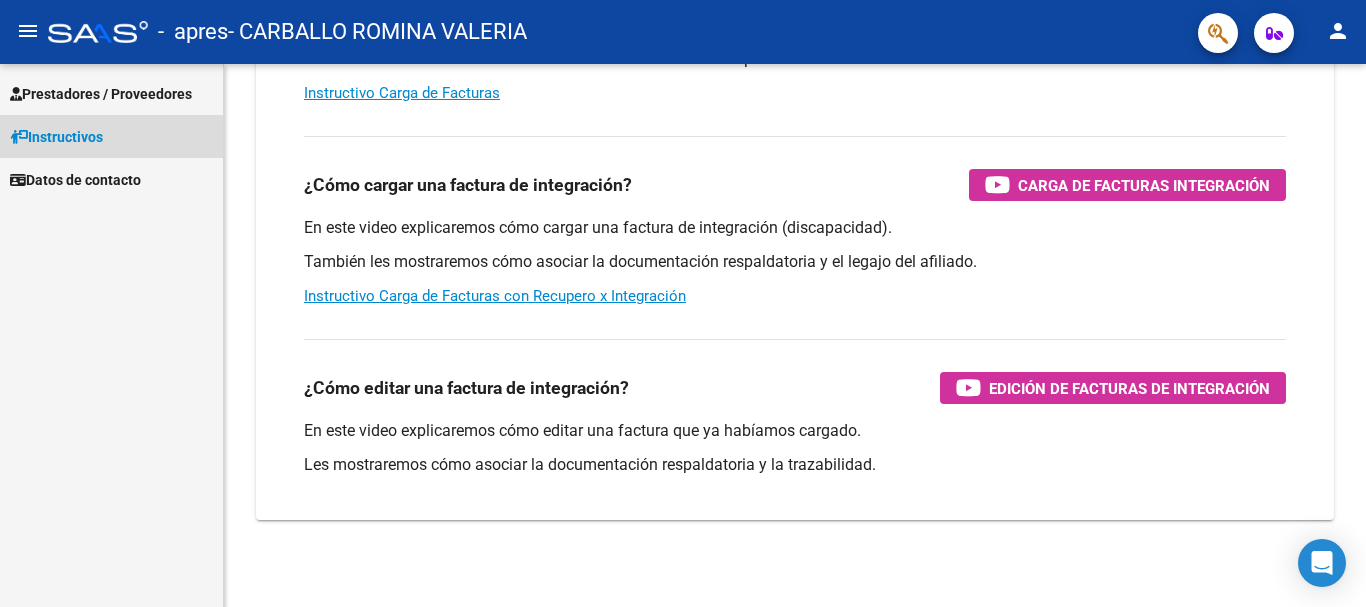 click on "Instructivos" at bounding box center (56, 137) 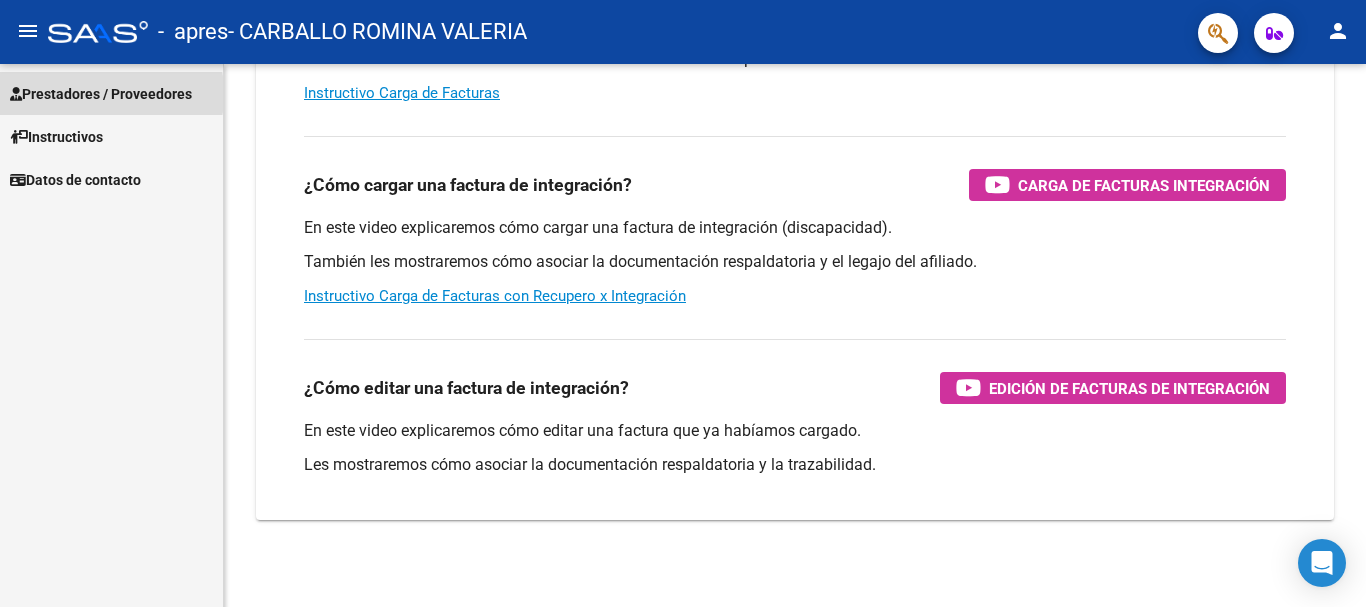 click on "Prestadores / Proveedores" at bounding box center (101, 94) 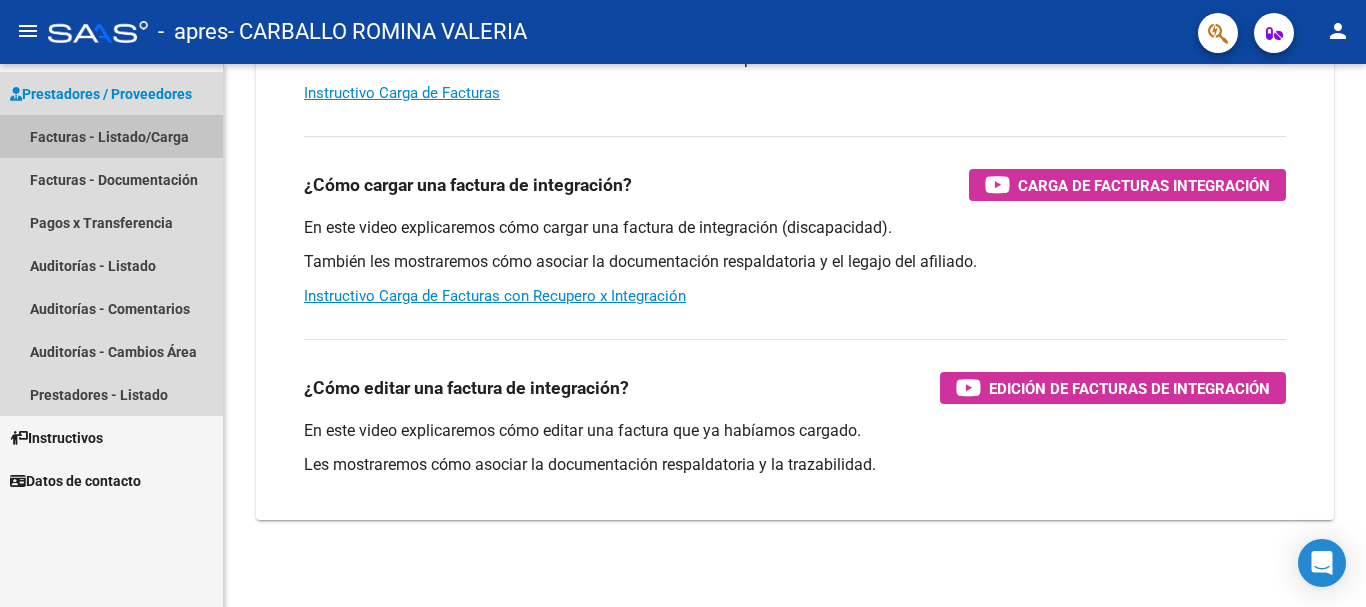 click on "Facturas - Listado/Carga" at bounding box center [111, 136] 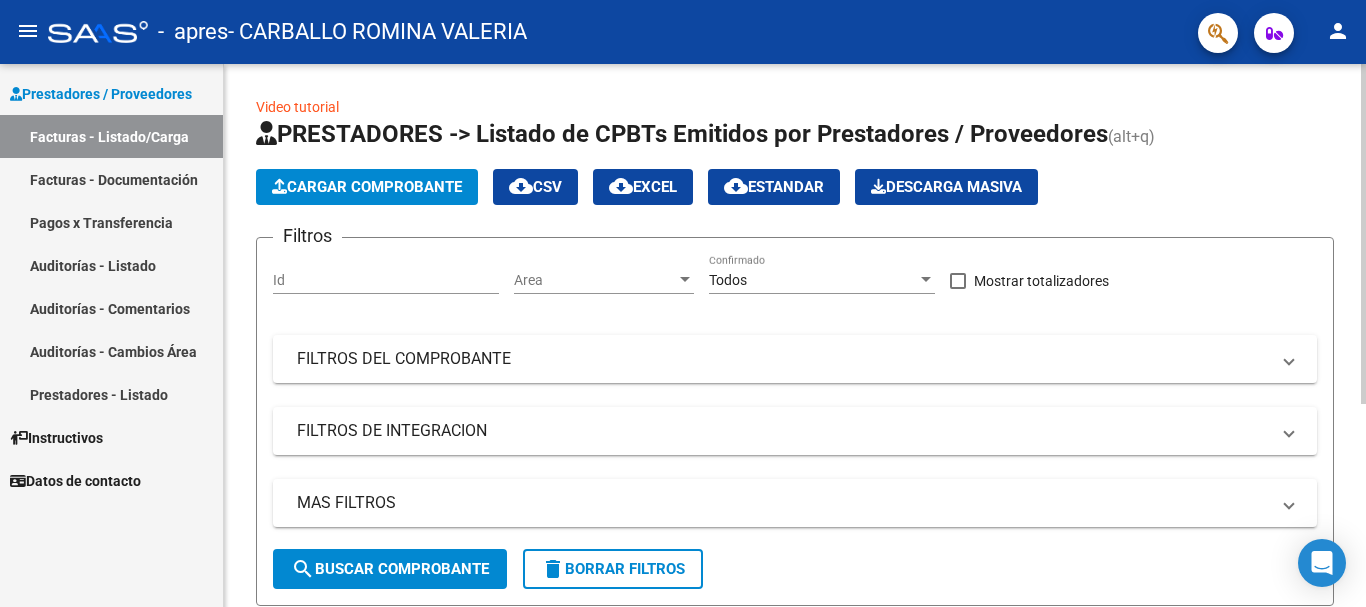 scroll, scrollTop: 325, scrollLeft: 0, axis: vertical 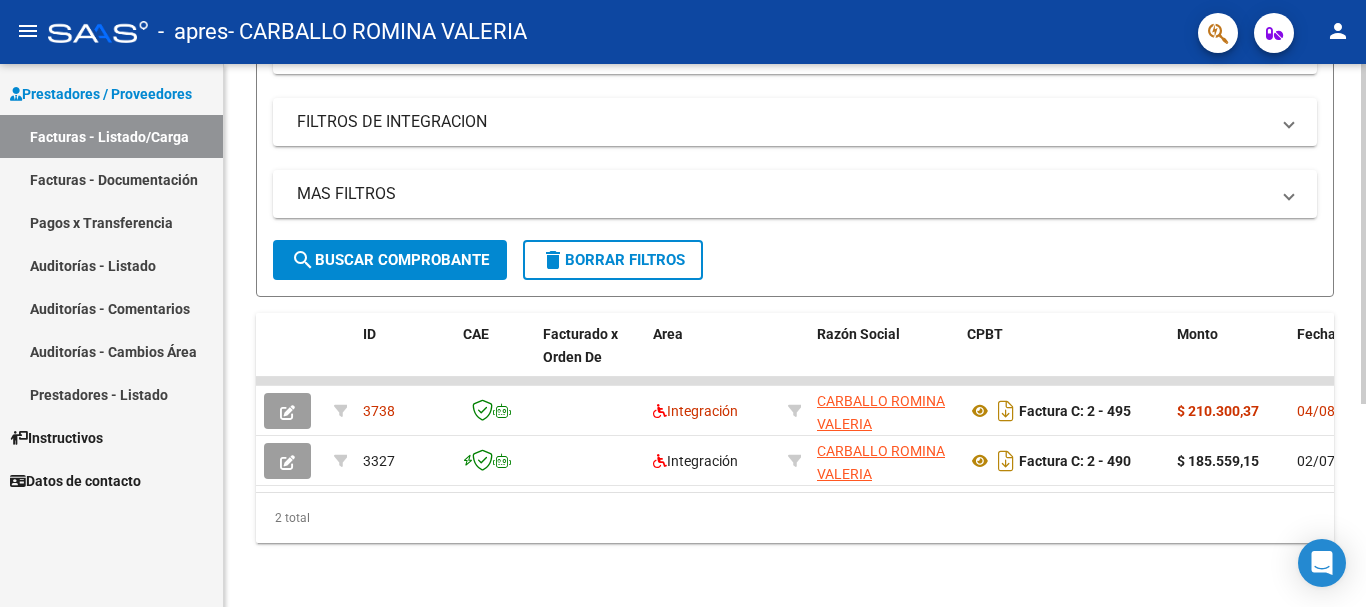 click 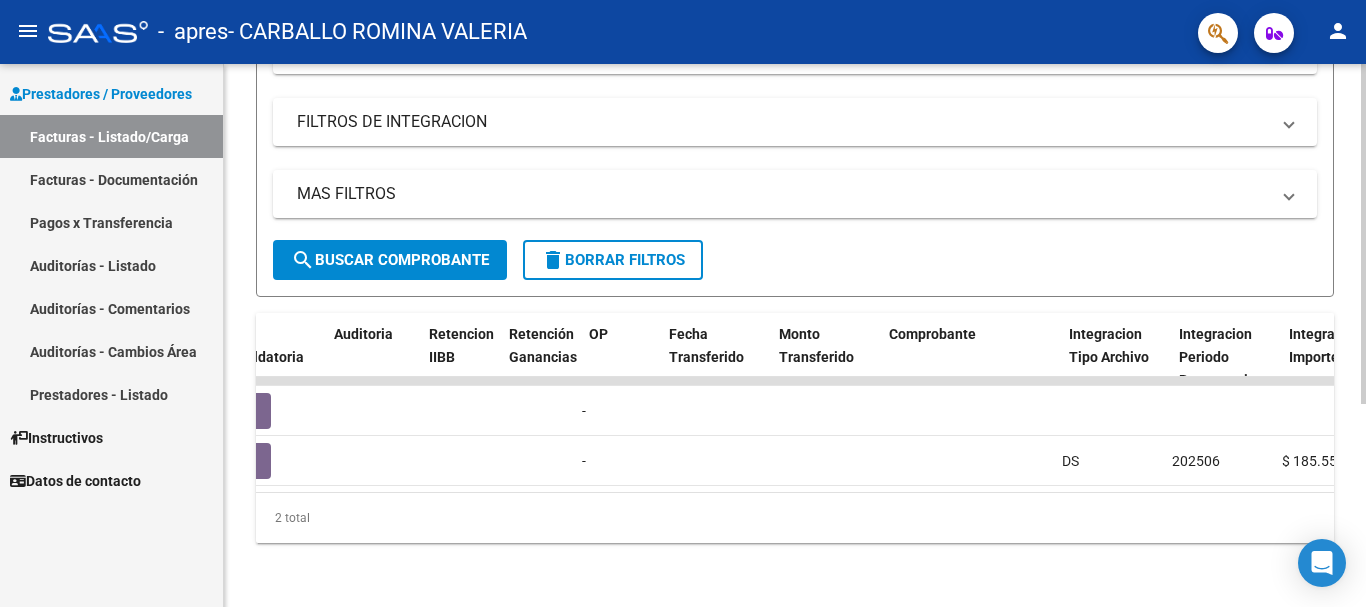 scroll, scrollTop: 0, scrollLeft: 1440, axis: horizontal 